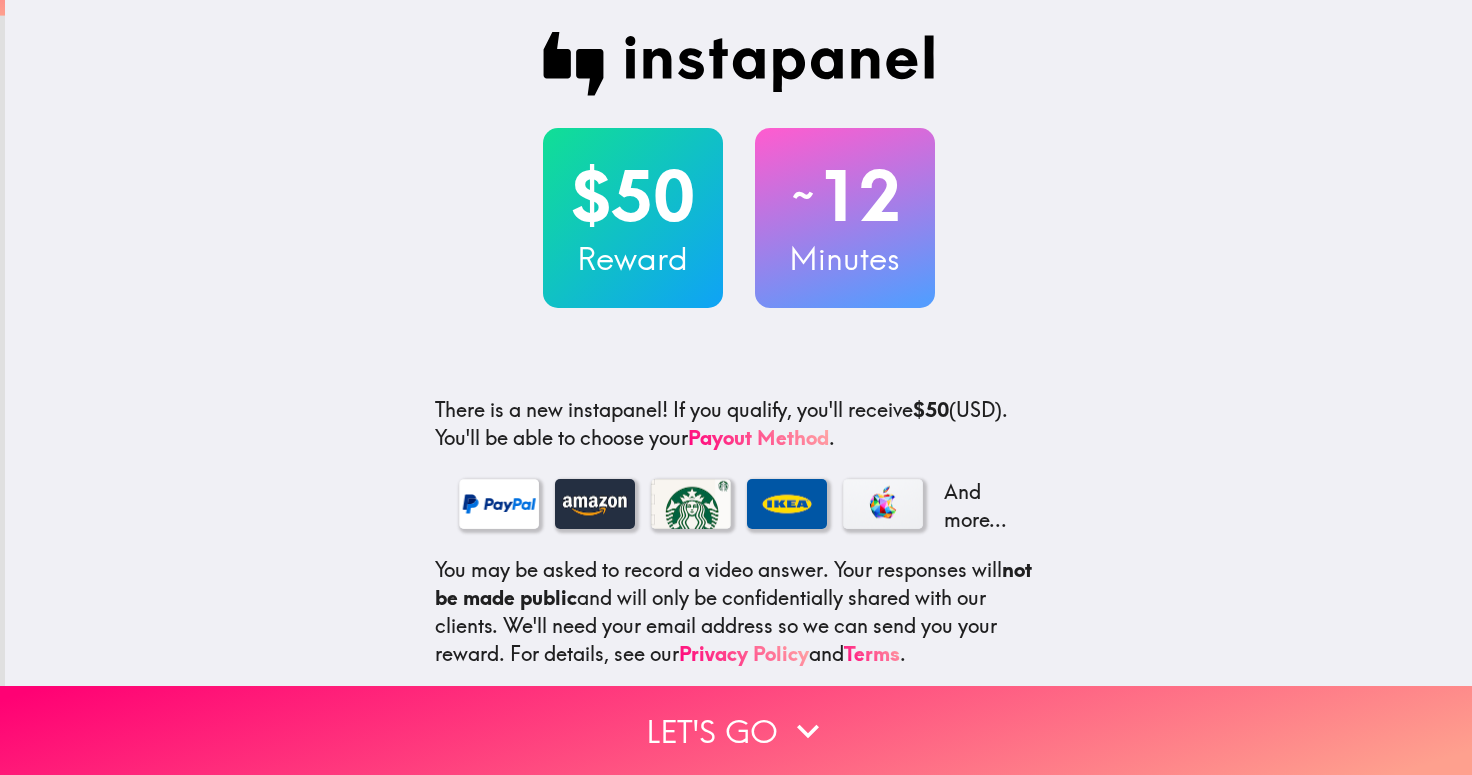 scroll, scrollTop: 0, scrollLeft: 0, axis: both 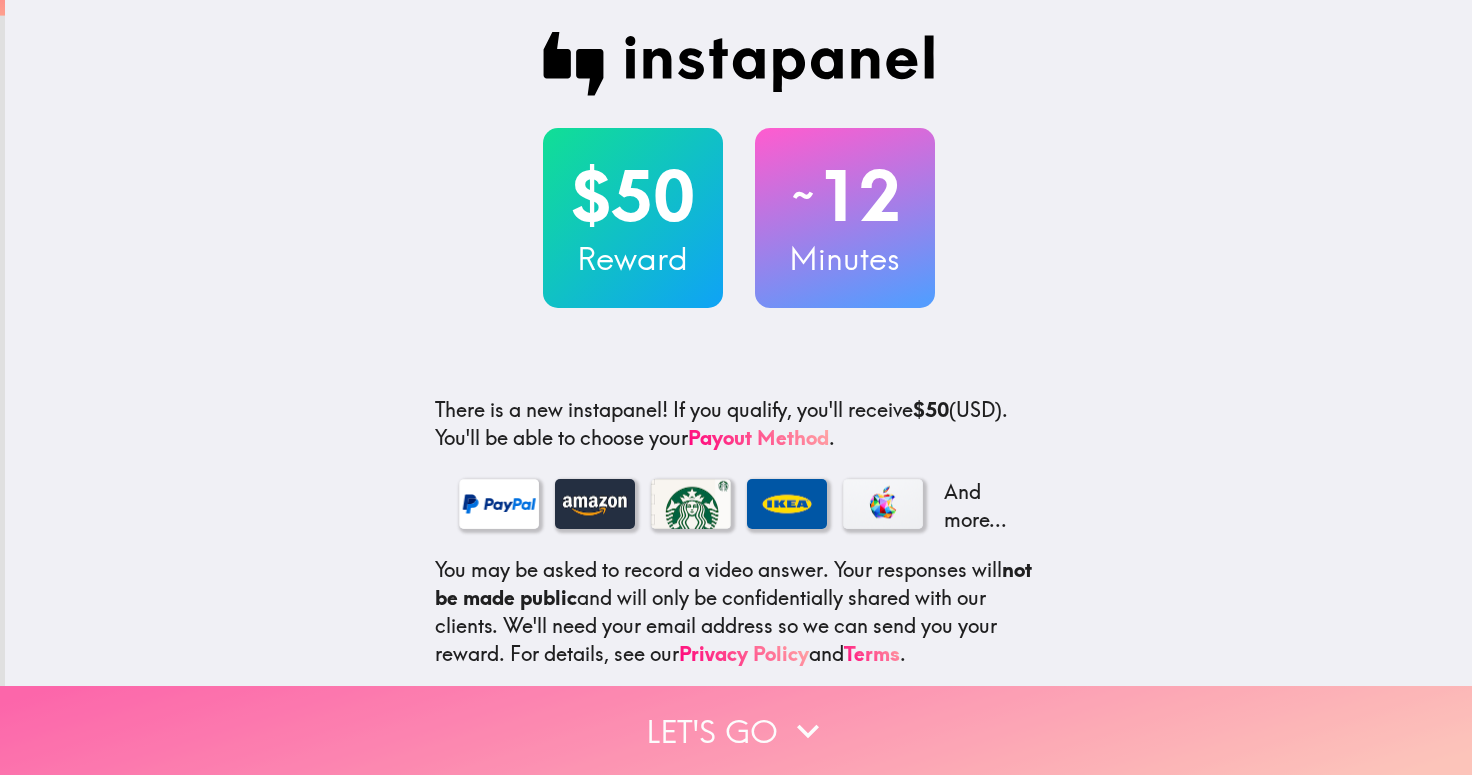 click on "Let's go" at bounding box center (736, 730) 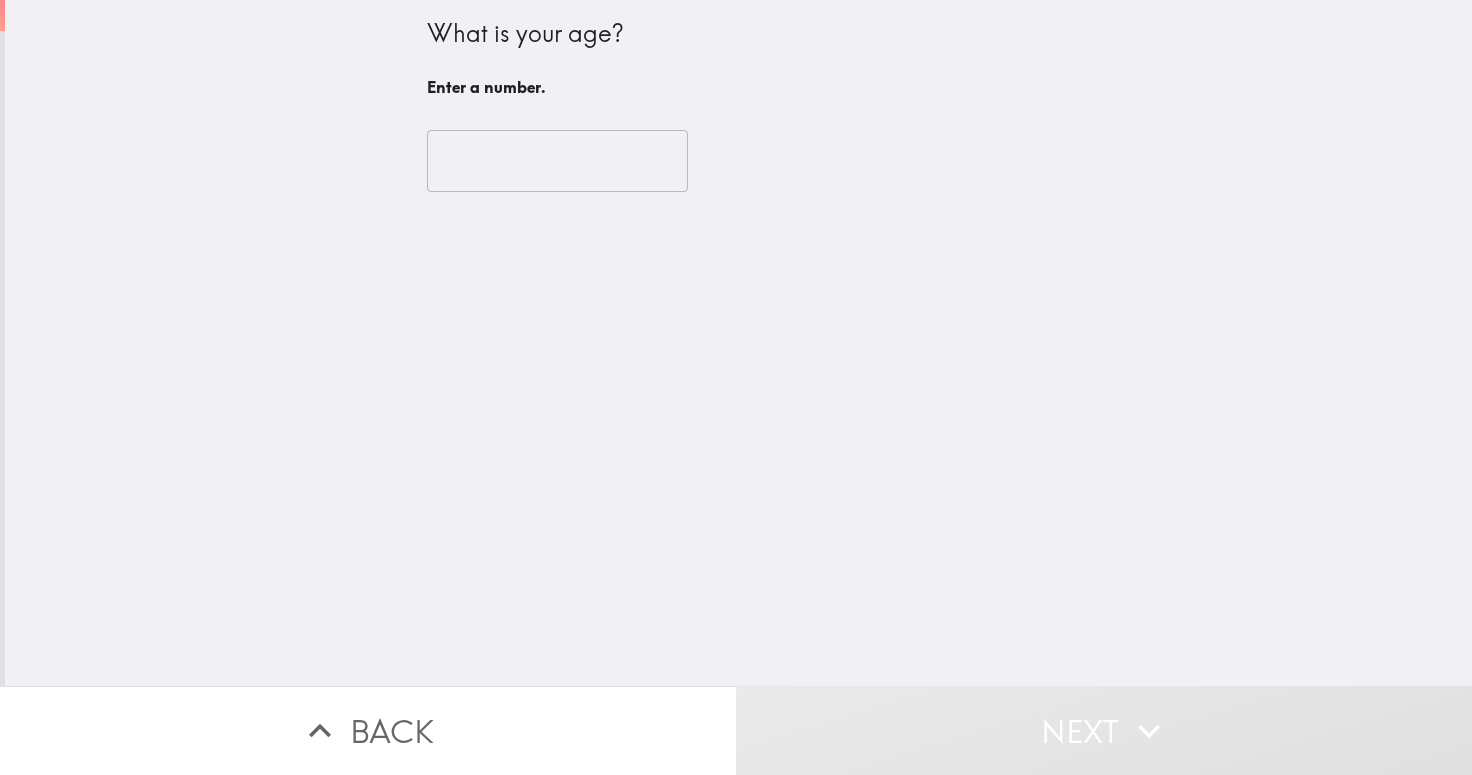 click on "​" at bounding box center (739, 161) 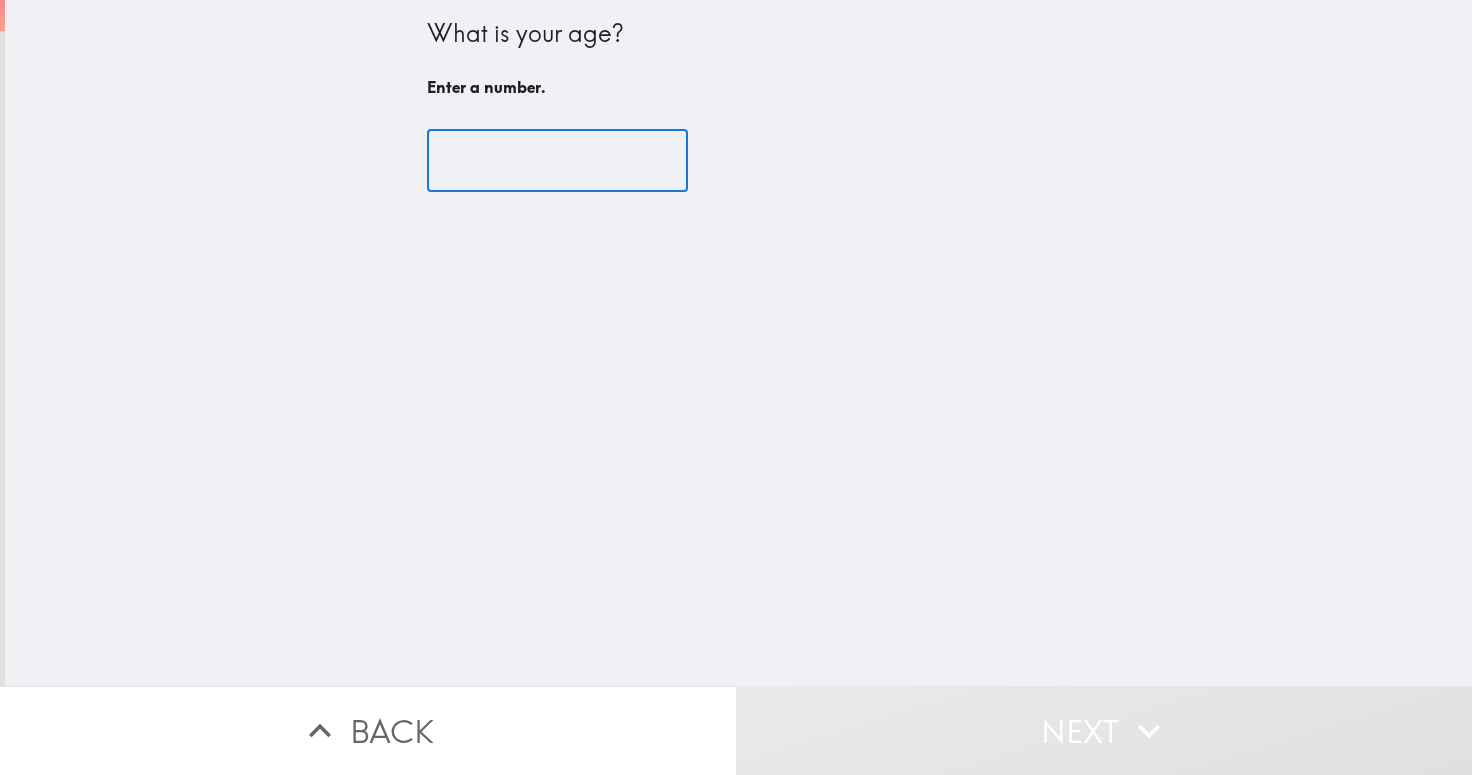 click at bounding box center [557, 161] 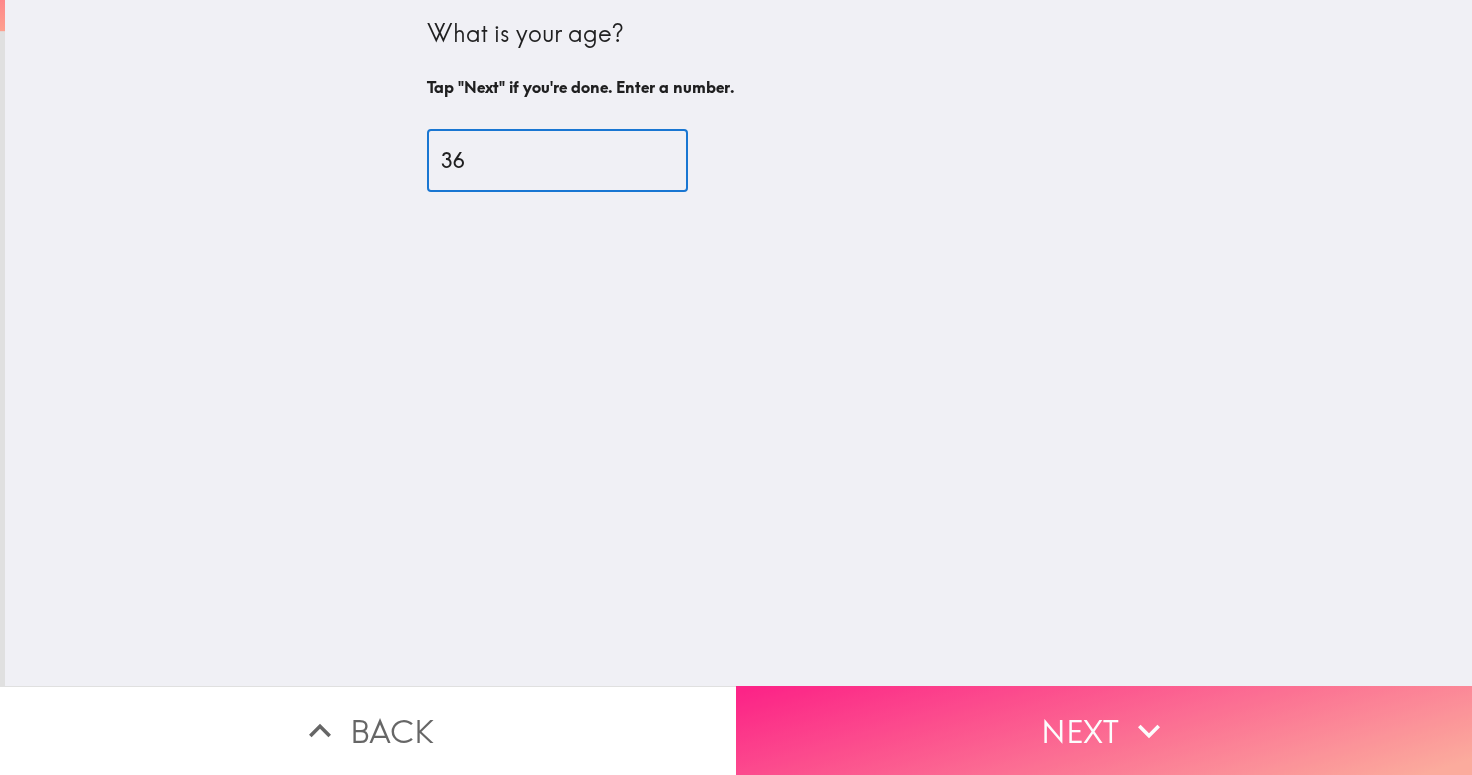 type on "36" 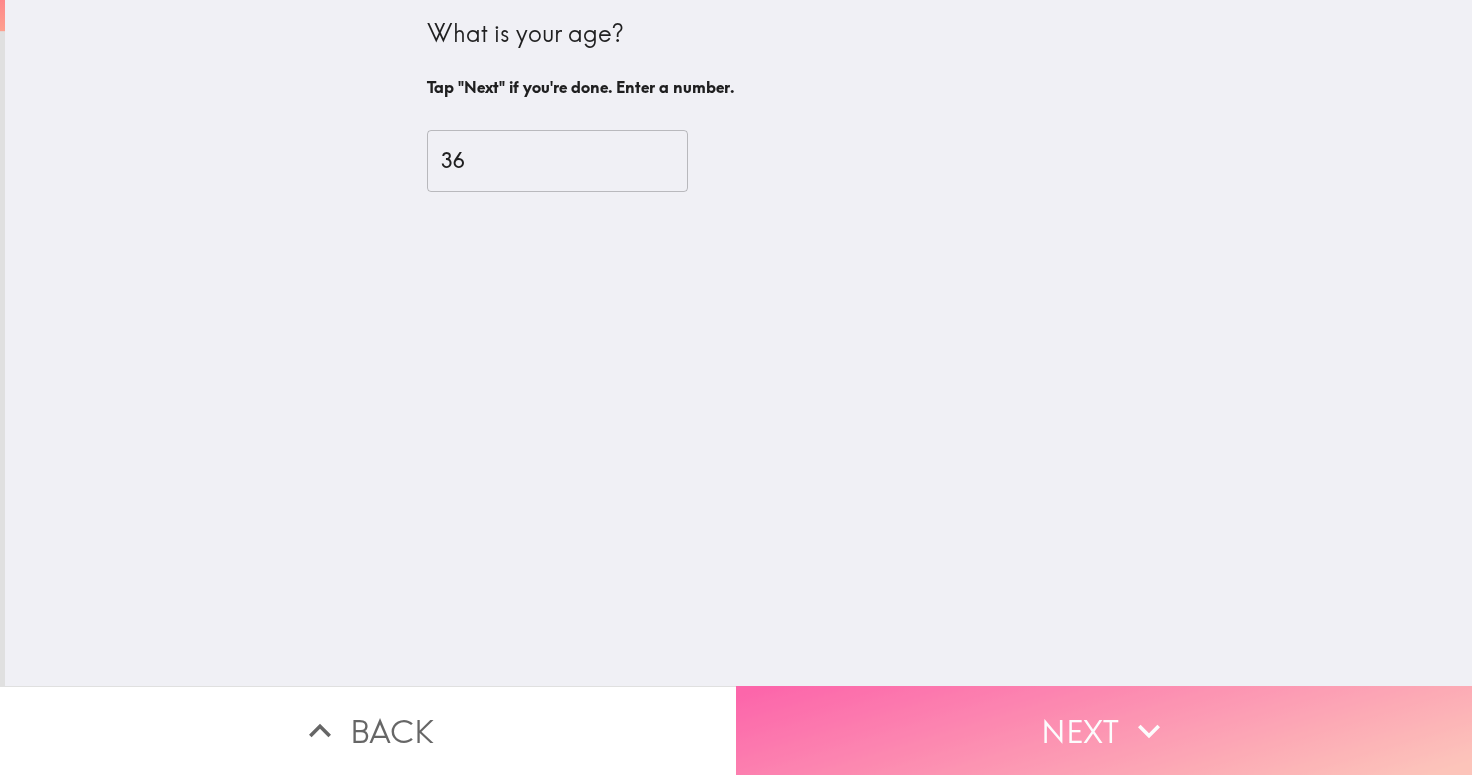 click on "Next" at bounding box center [1104, 730] 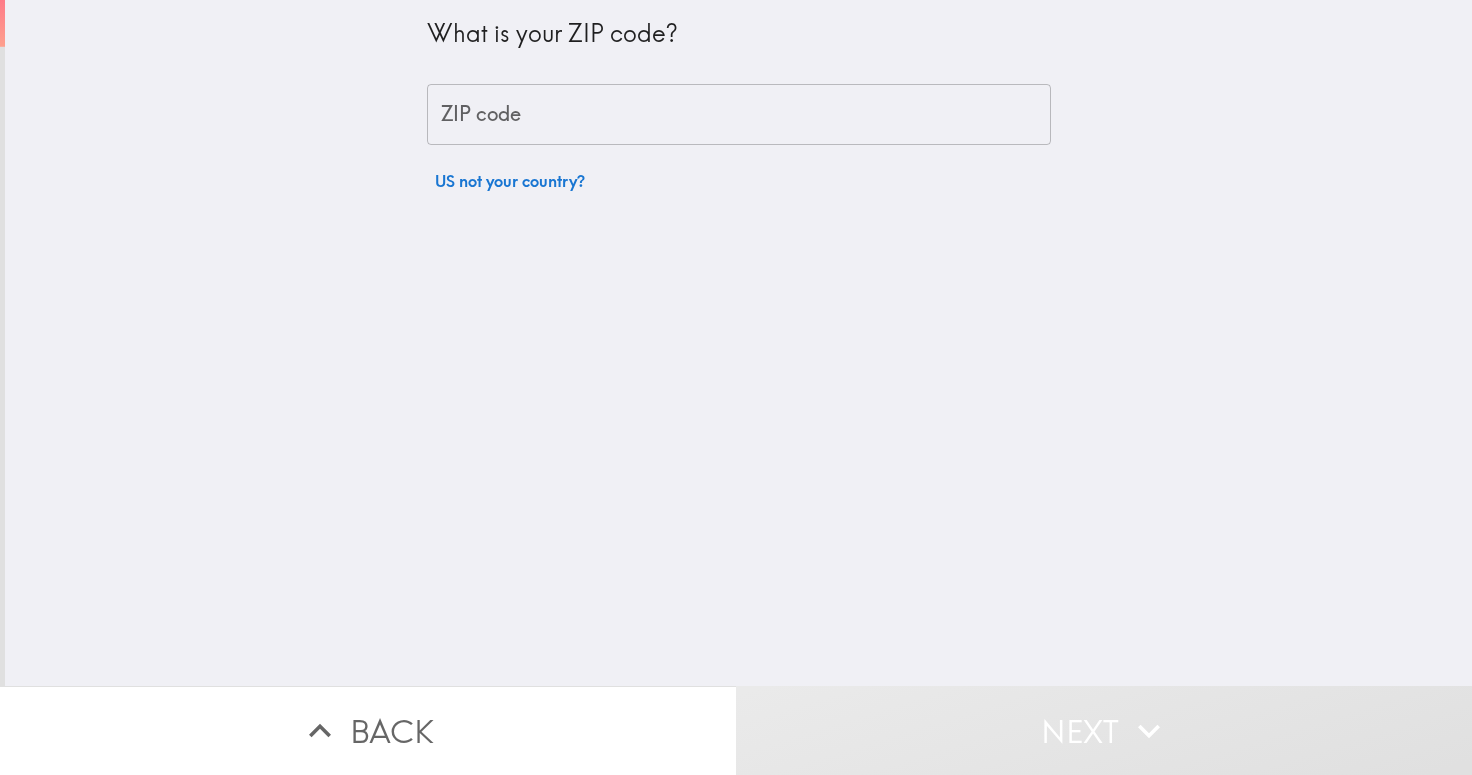 click on "ZIP code" at bounding box center [739, 115] 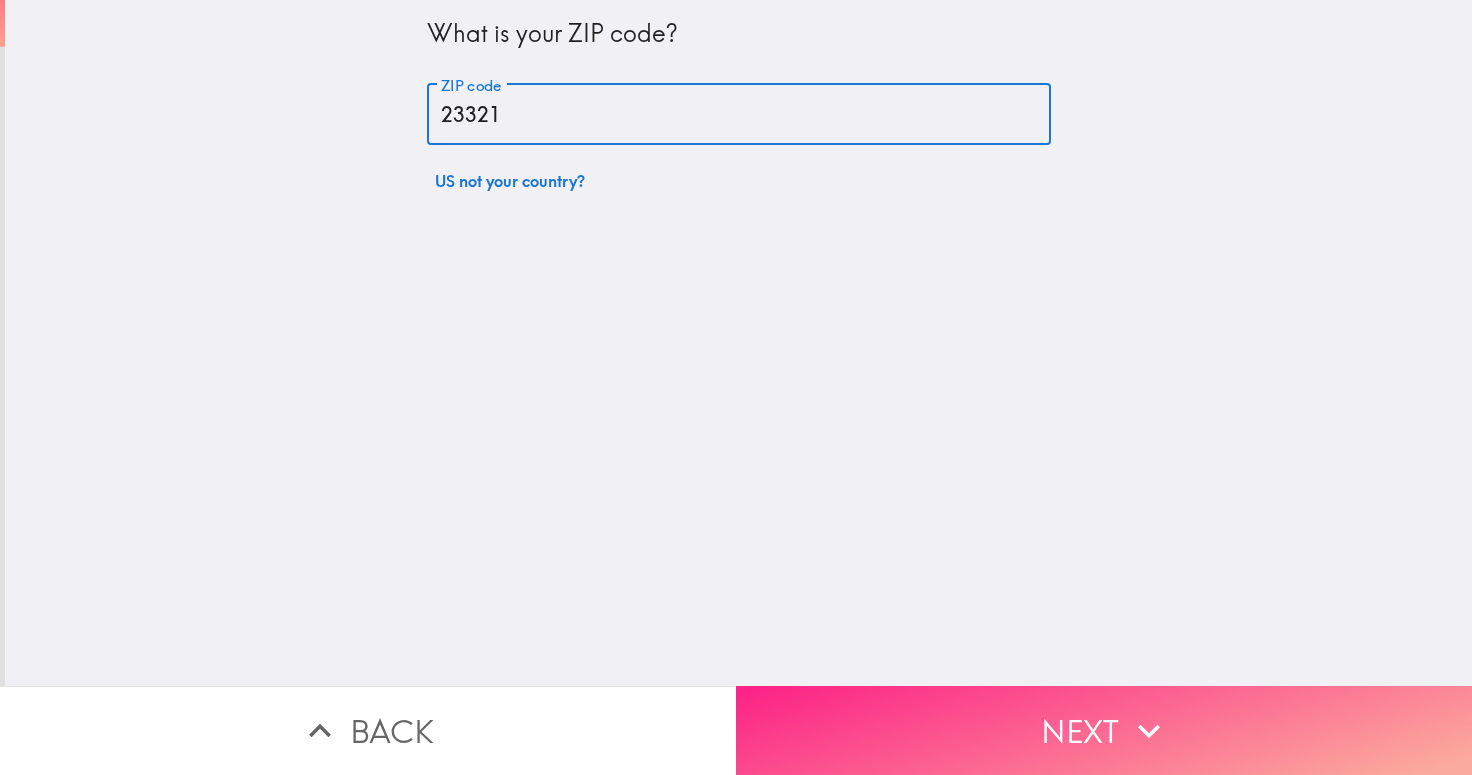 type on "23321" 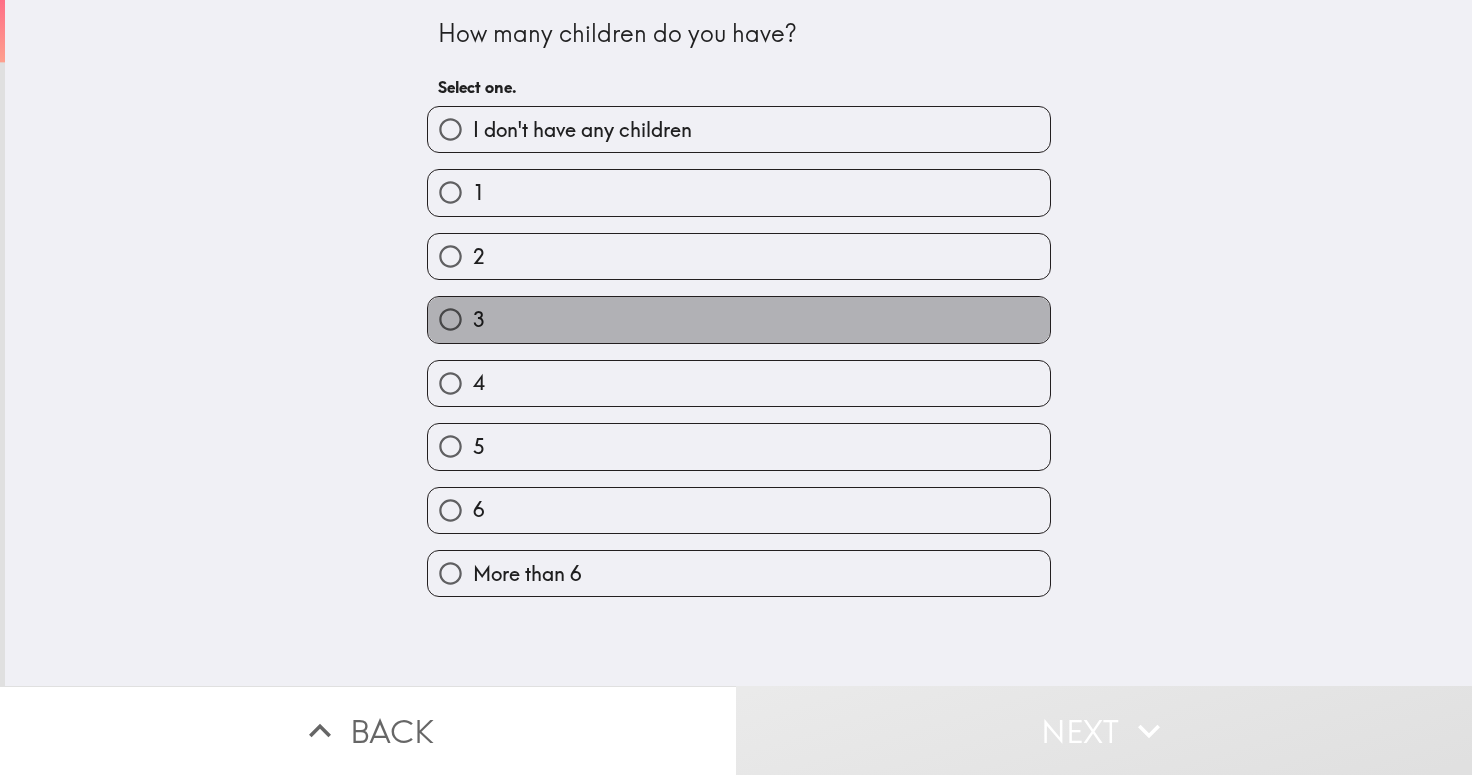 click on "3" at bounding box center [739, 319] 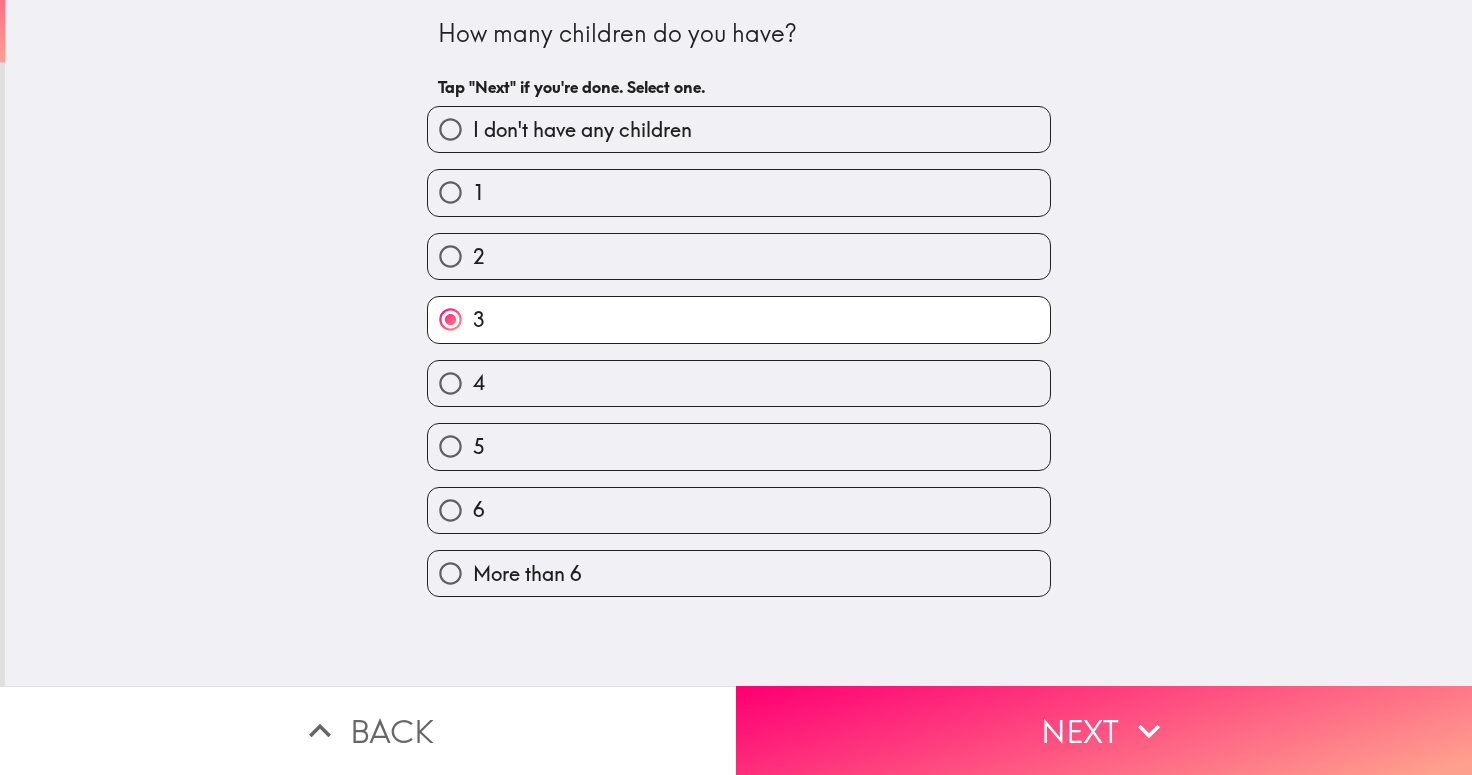 click on "Next" at bounding box center (1104, 730) 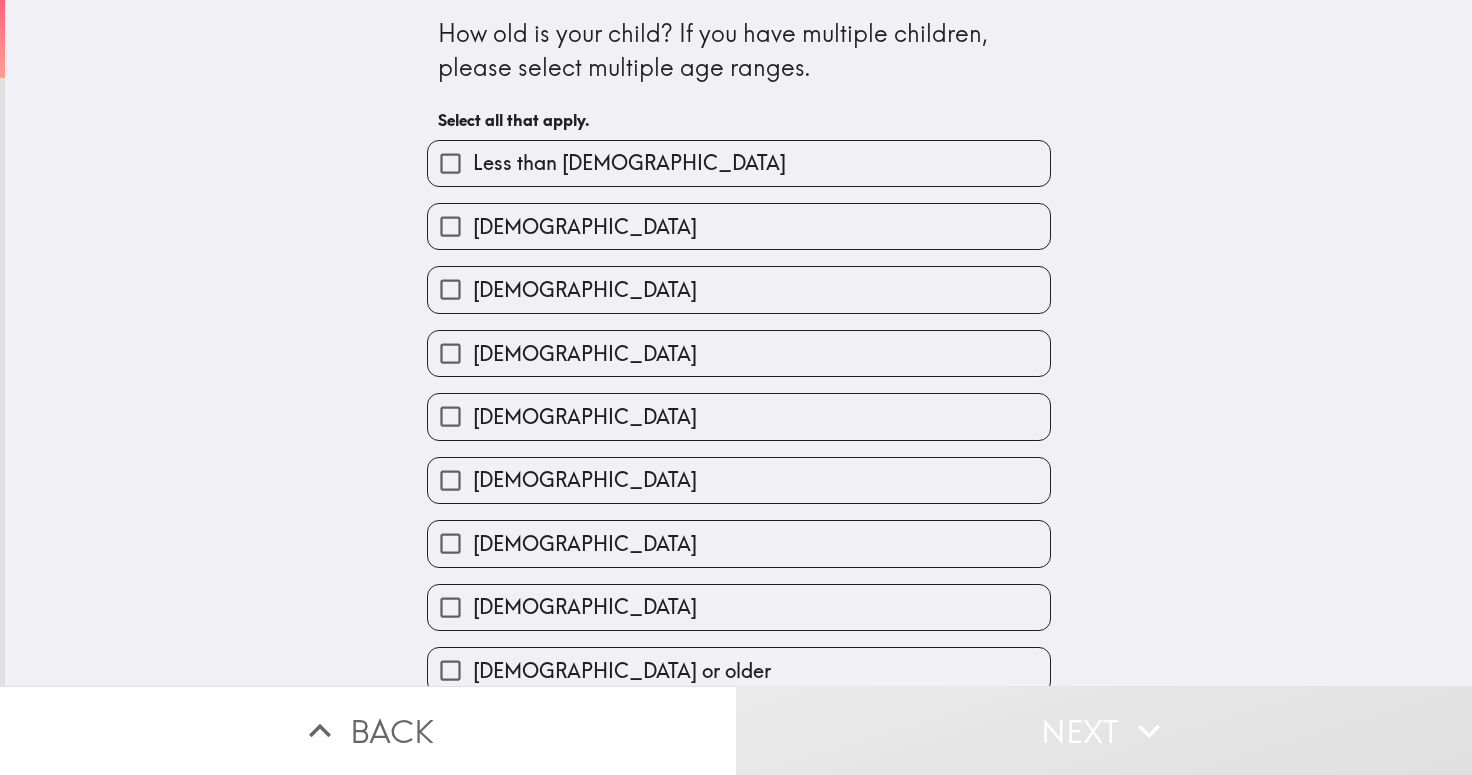 click on "[DEMOGRAPHIC_DATA]" at bounding box center [585, 417] 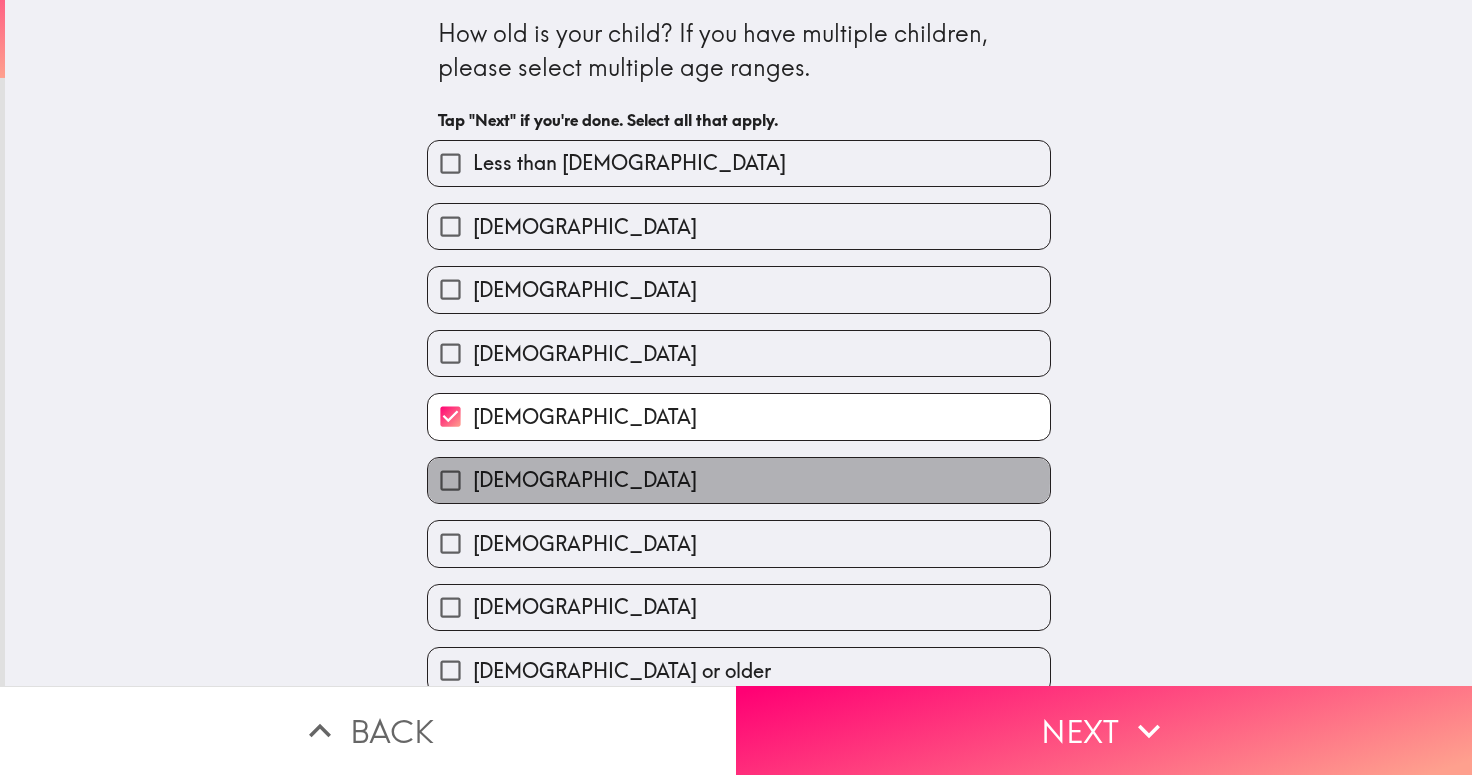 click on "[DEMOGRAPHIC_DATA]" at bounding box center (585, 480) 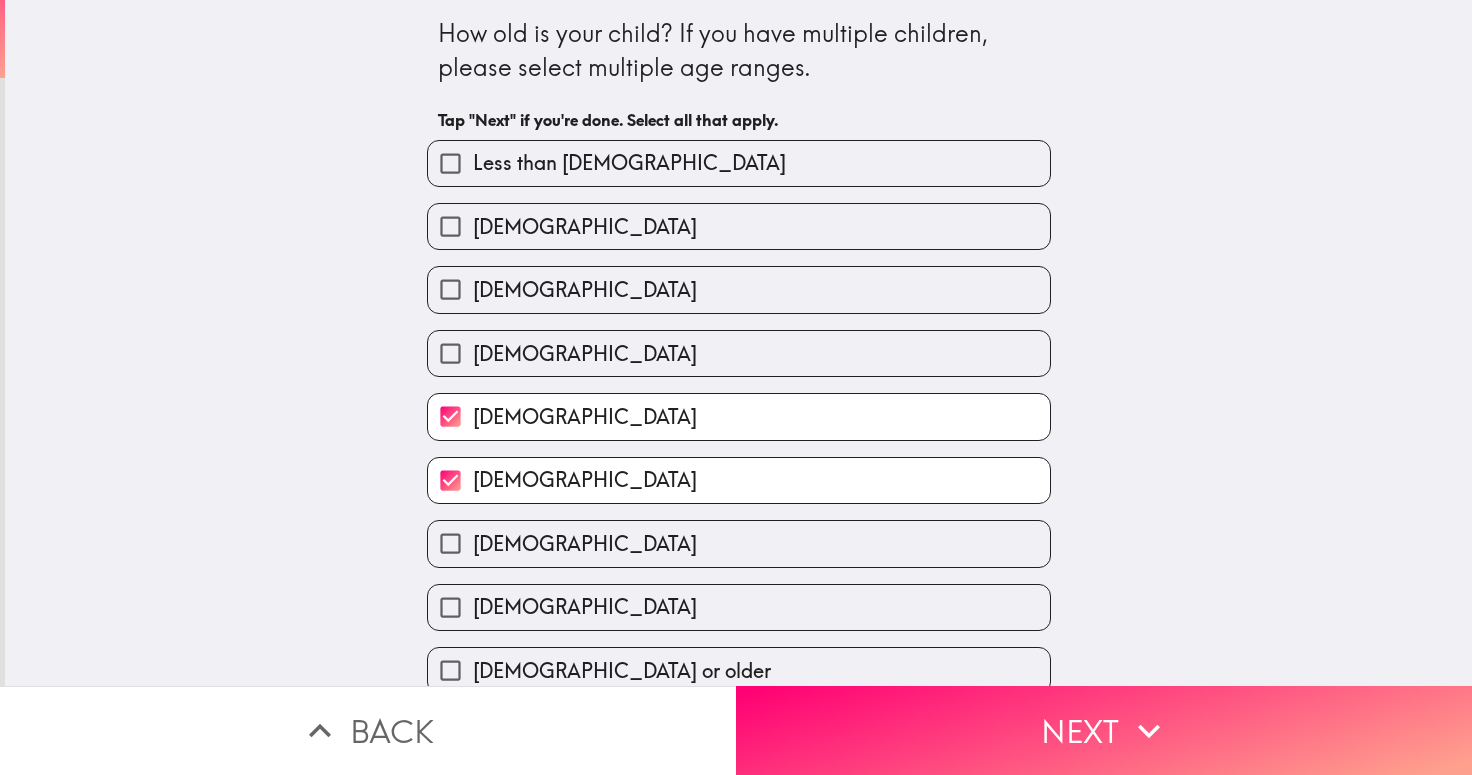 click on "[DEMOGRAPHIC_DATA]" at bounding box center (585, 544) 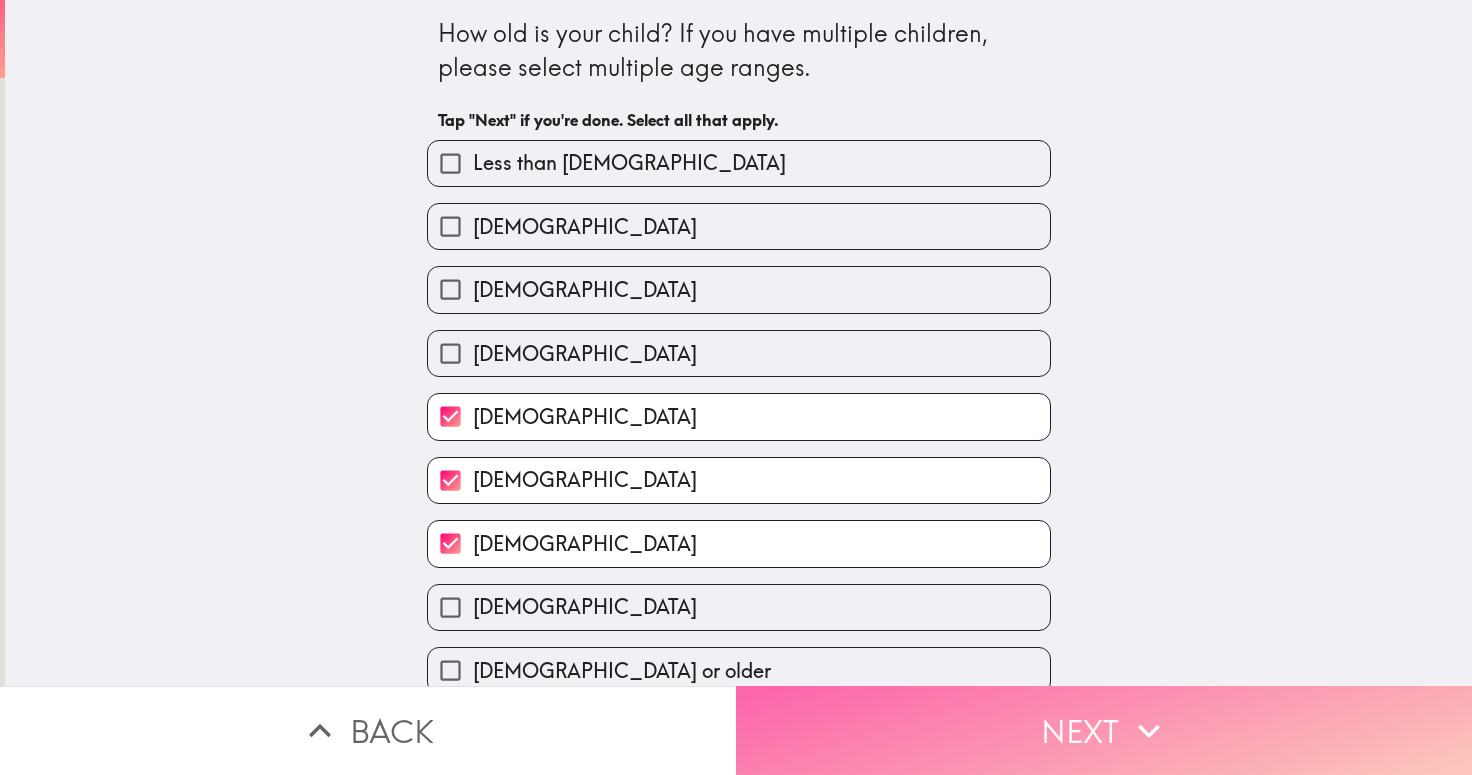 click on "Next" at bounding box center [1104, 730] 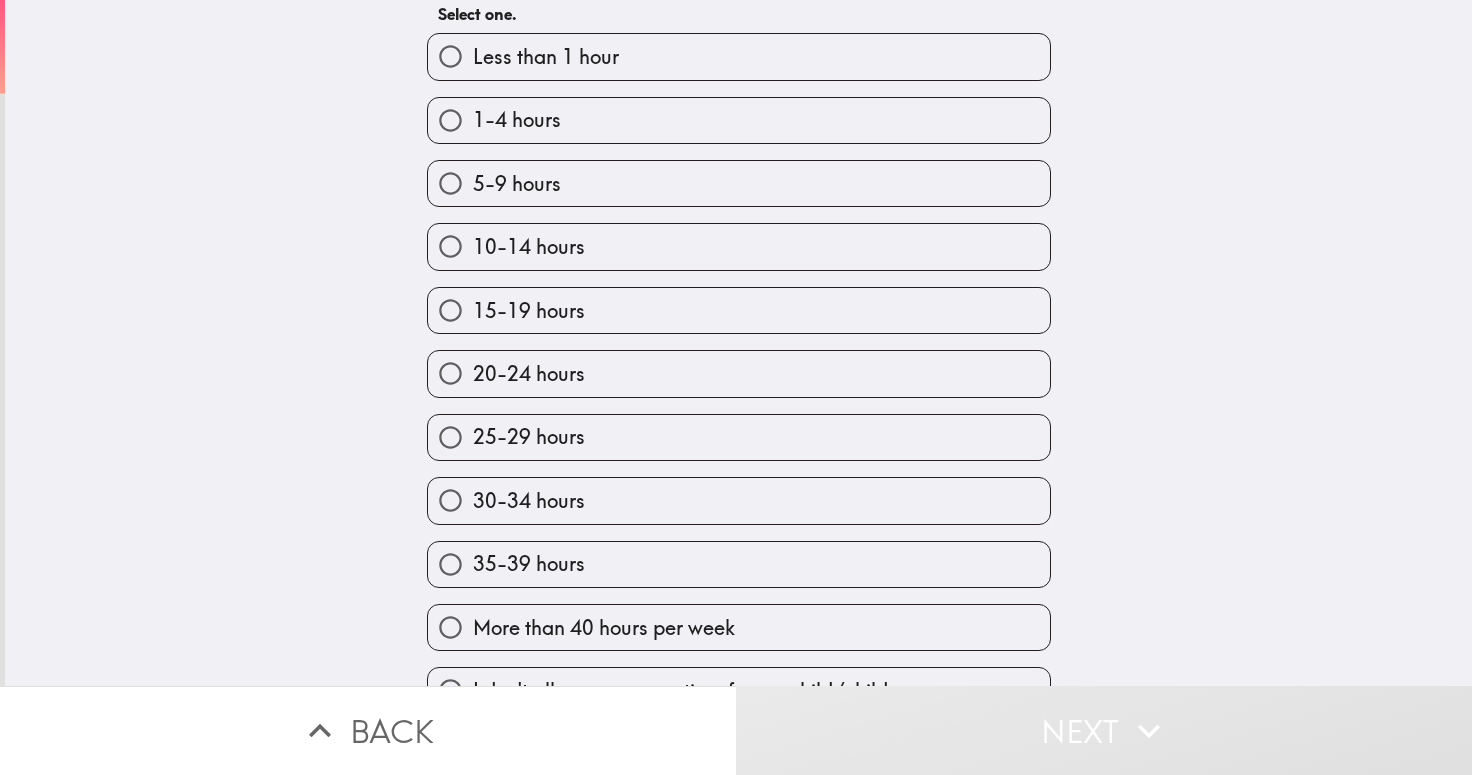 scroll, scrollTop: 161, scrollLeft: 0, axis: vertical 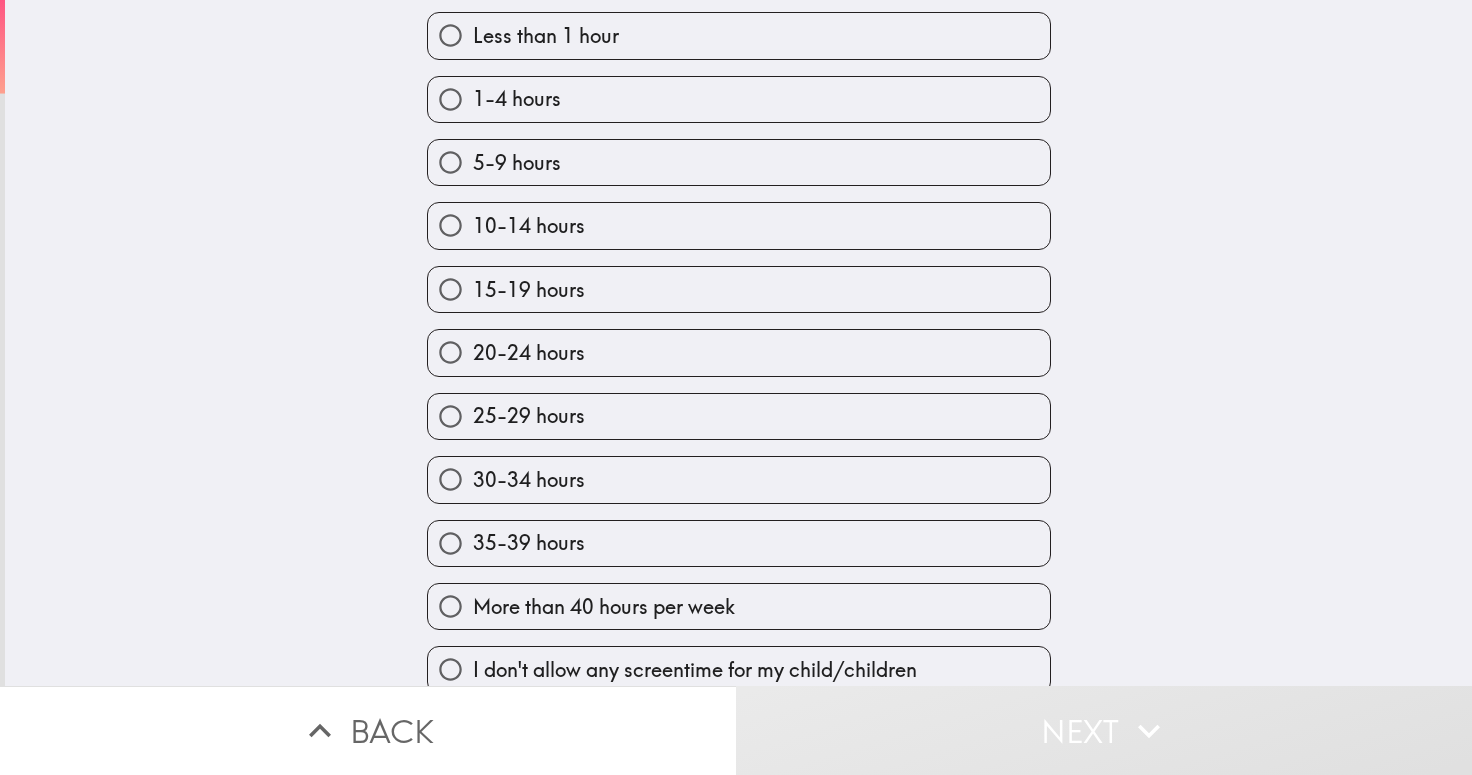 click on "25-29 hours" at bounding box center (529, 416) 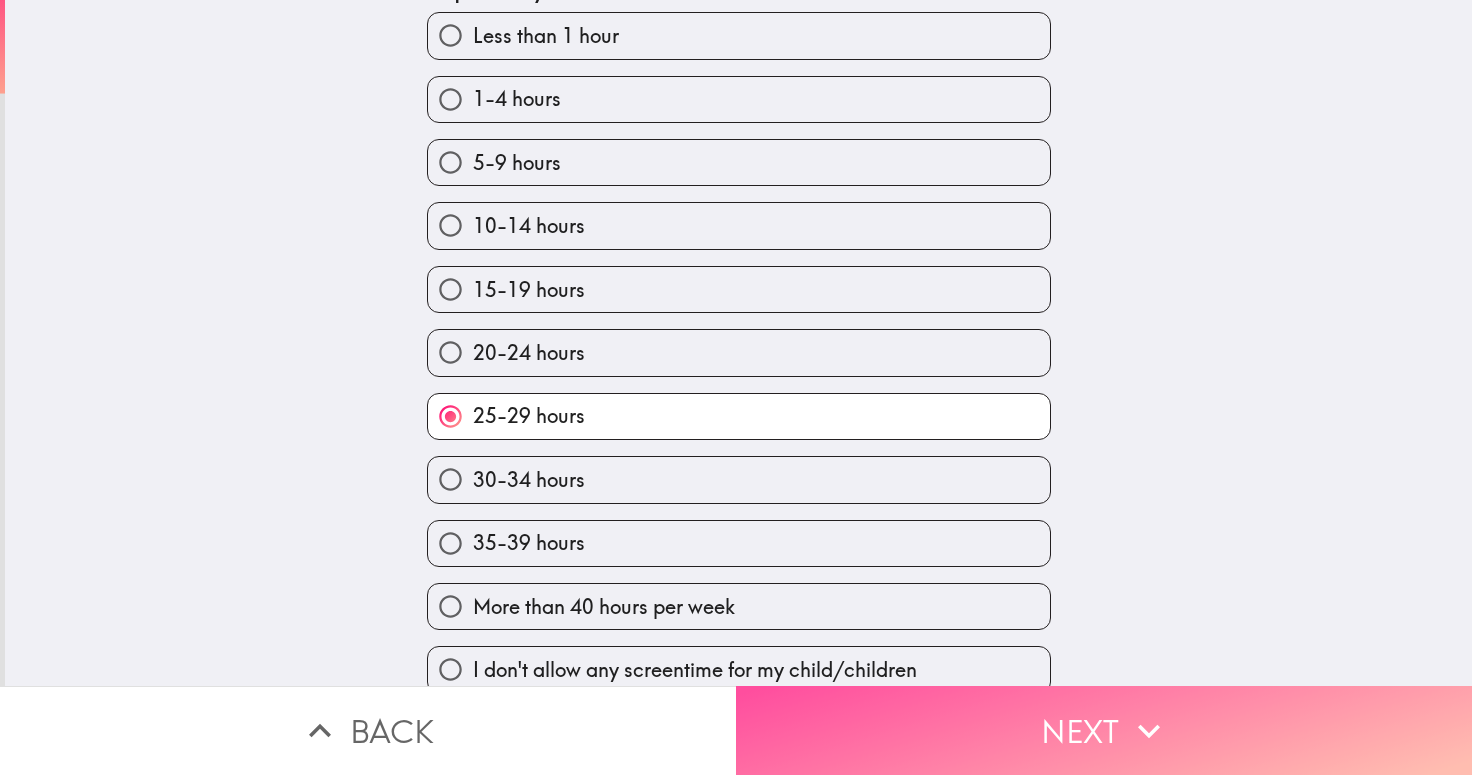 click on "Next" at bounding box center [1104, 730] 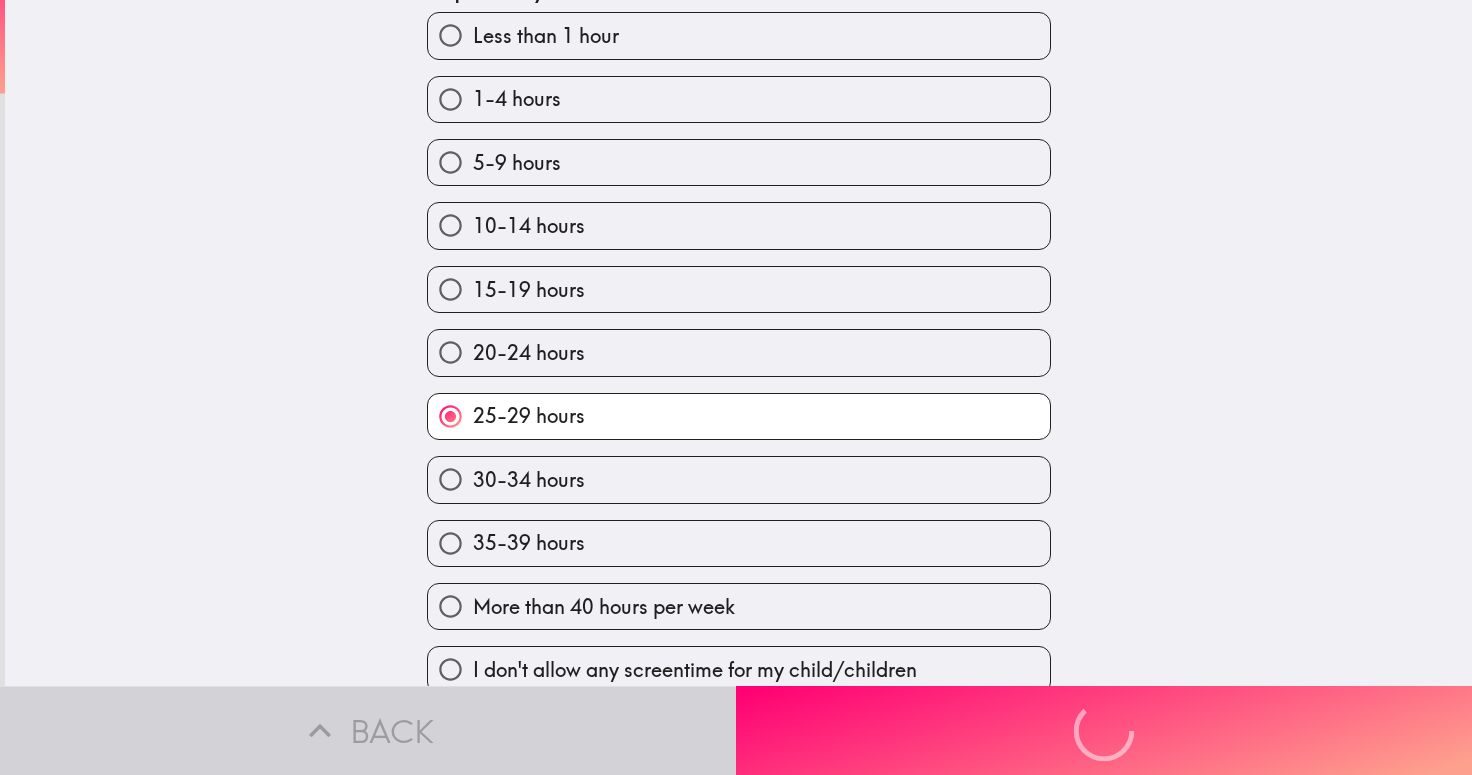 scroll, scrollTop: 0, scrollLeft: 0, axis: both 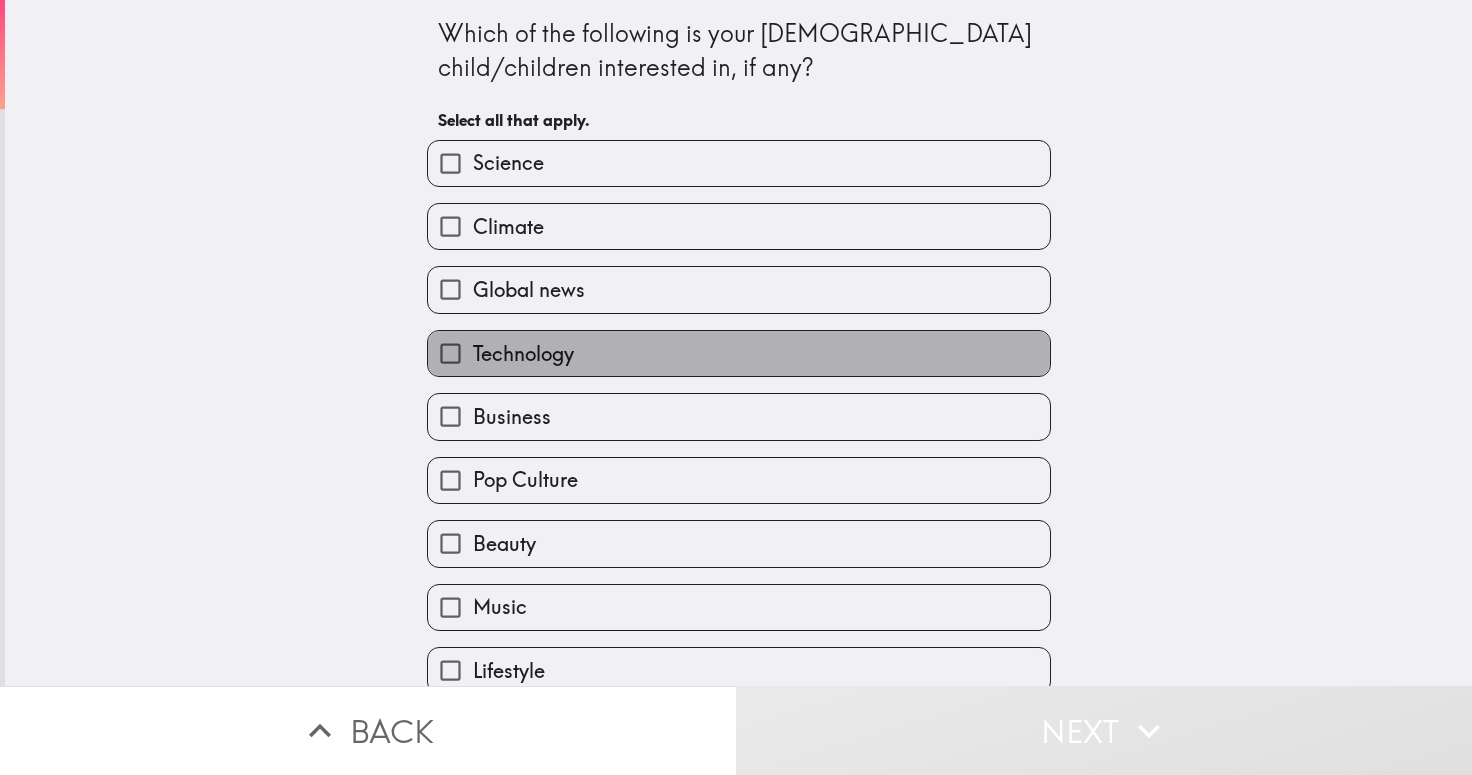 click on "Technology" at bounding box center (523, 354) 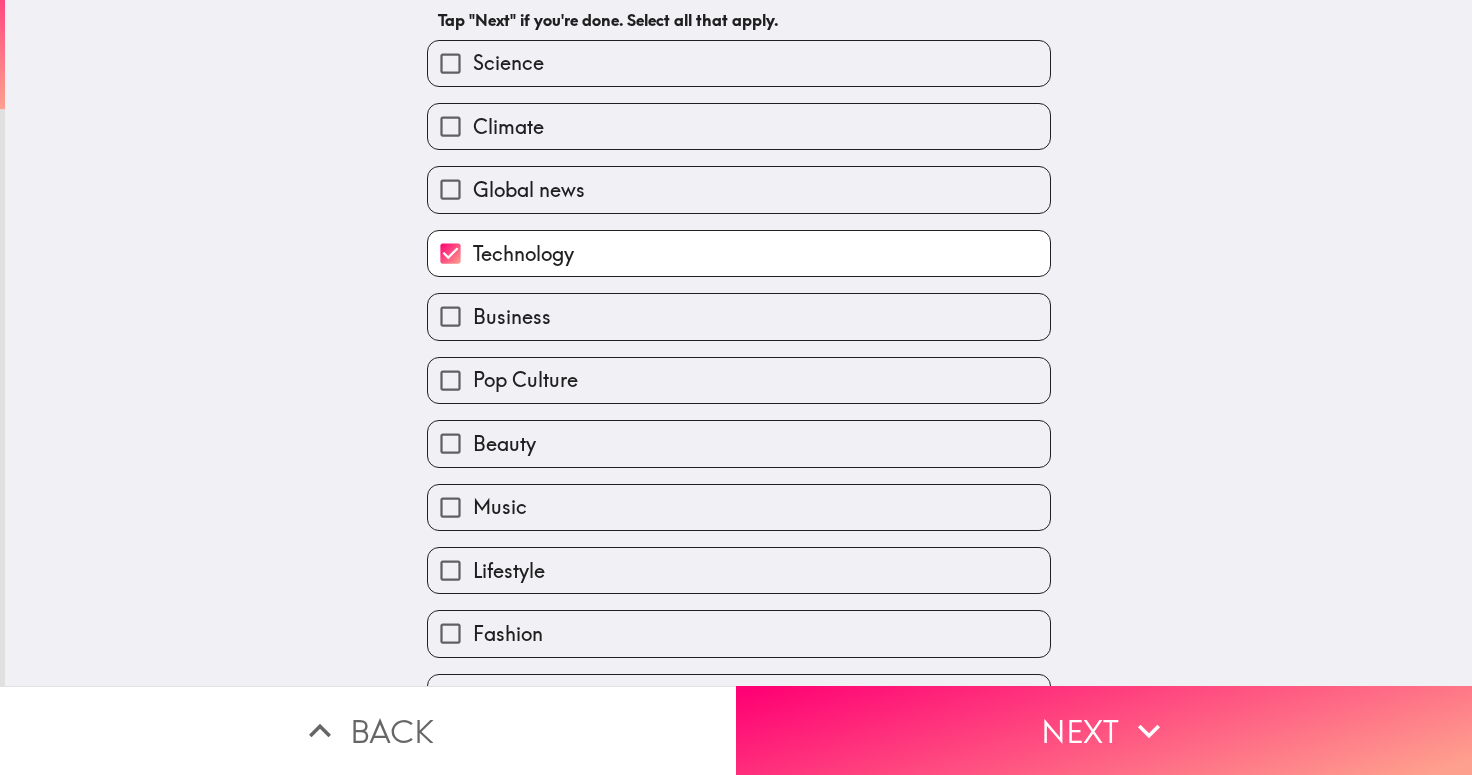 click on "Pop Culture" at bounding box center (525, 380) 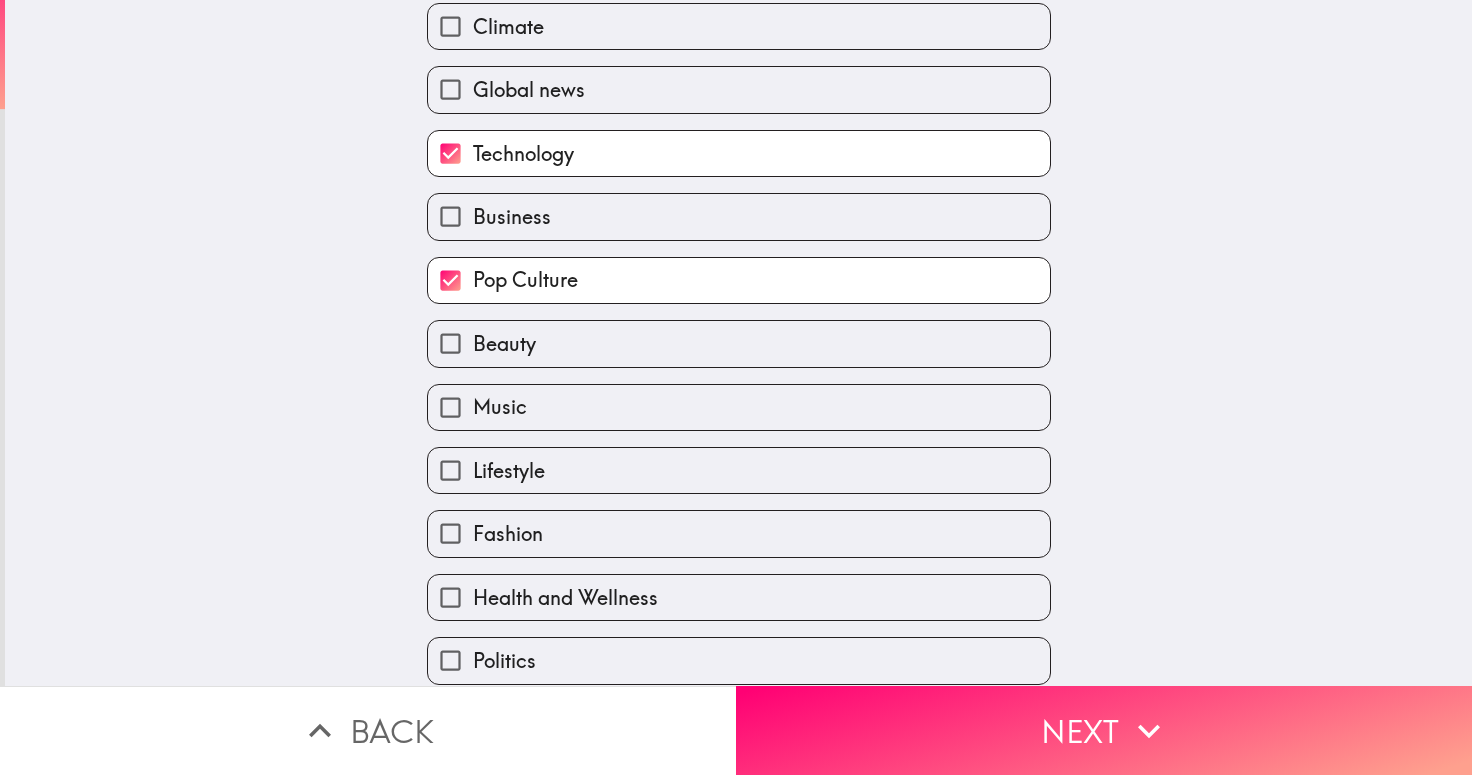 scroll, scrollTop: 290, scrollLeft: 0, axis: vertical 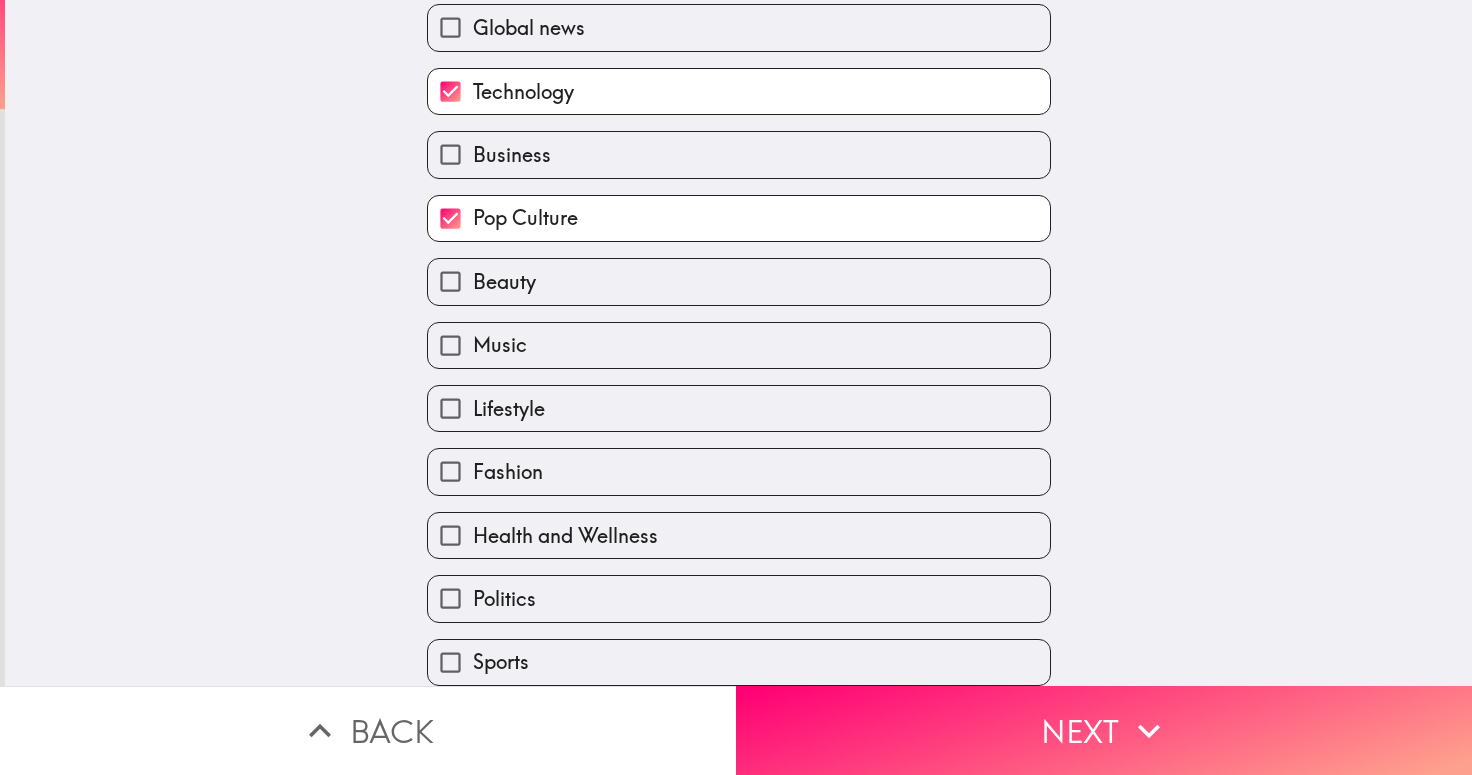 click on "Music" at bounding box center [739, 345] 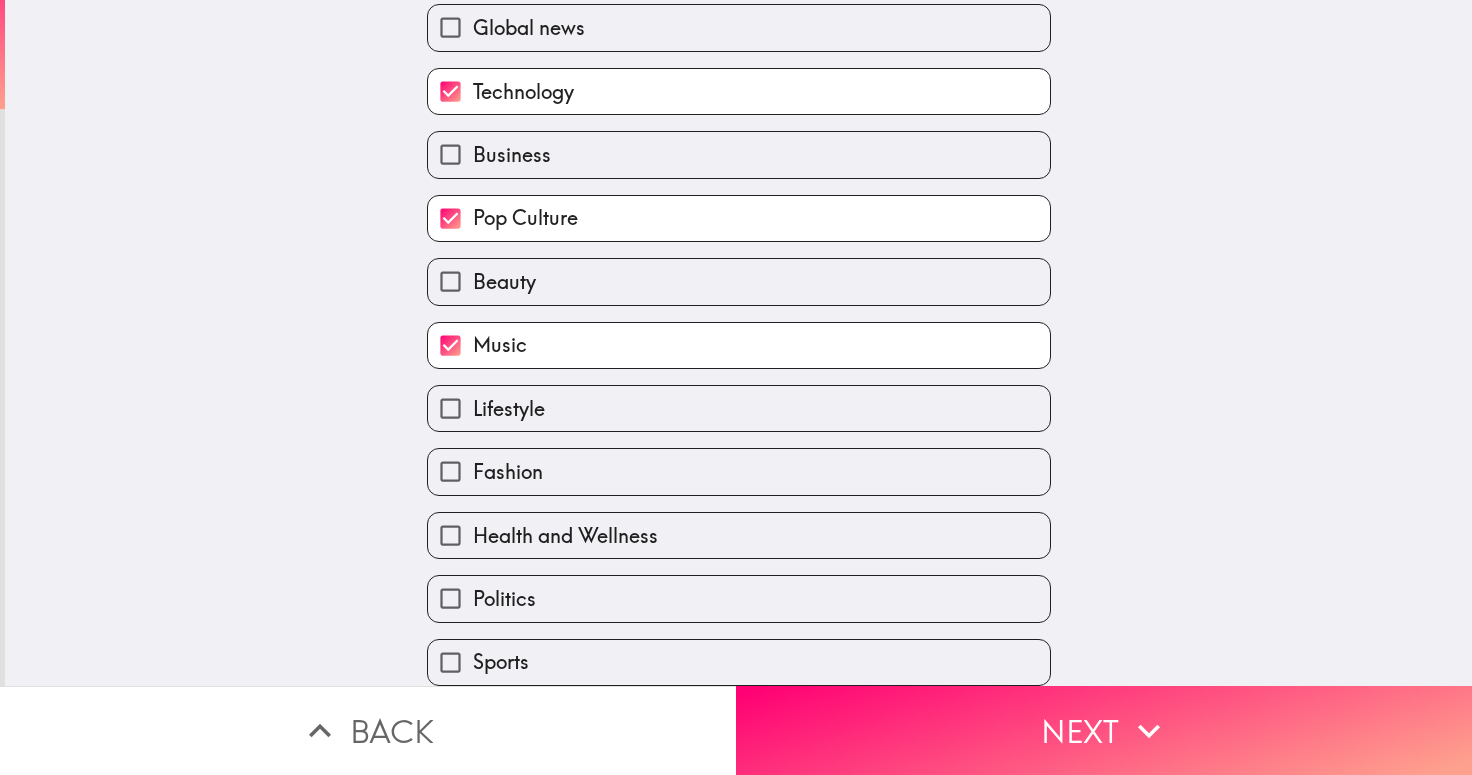 click on "Fashion" at bounding box center (508, 472) 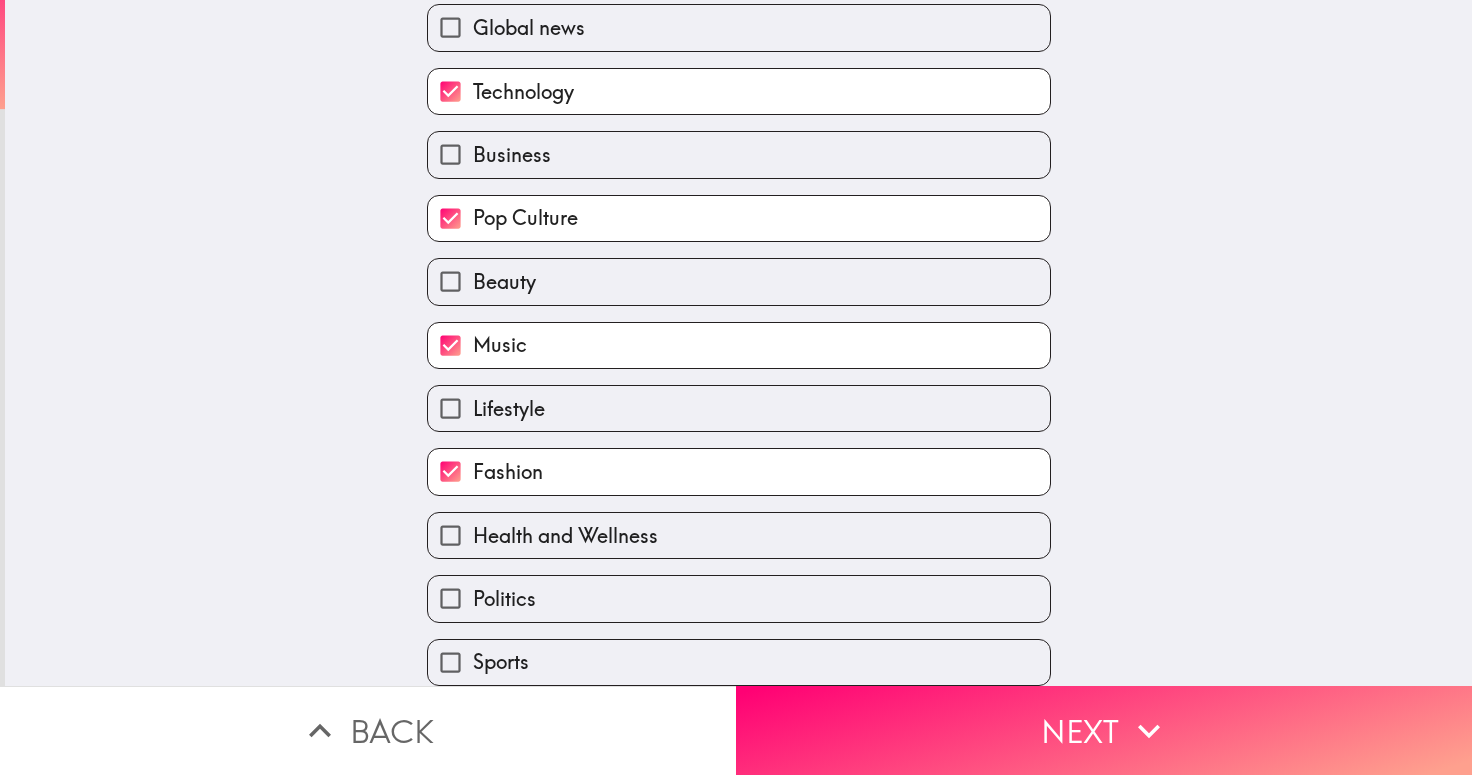 click on "Sports" at bounding box center [739, 662] 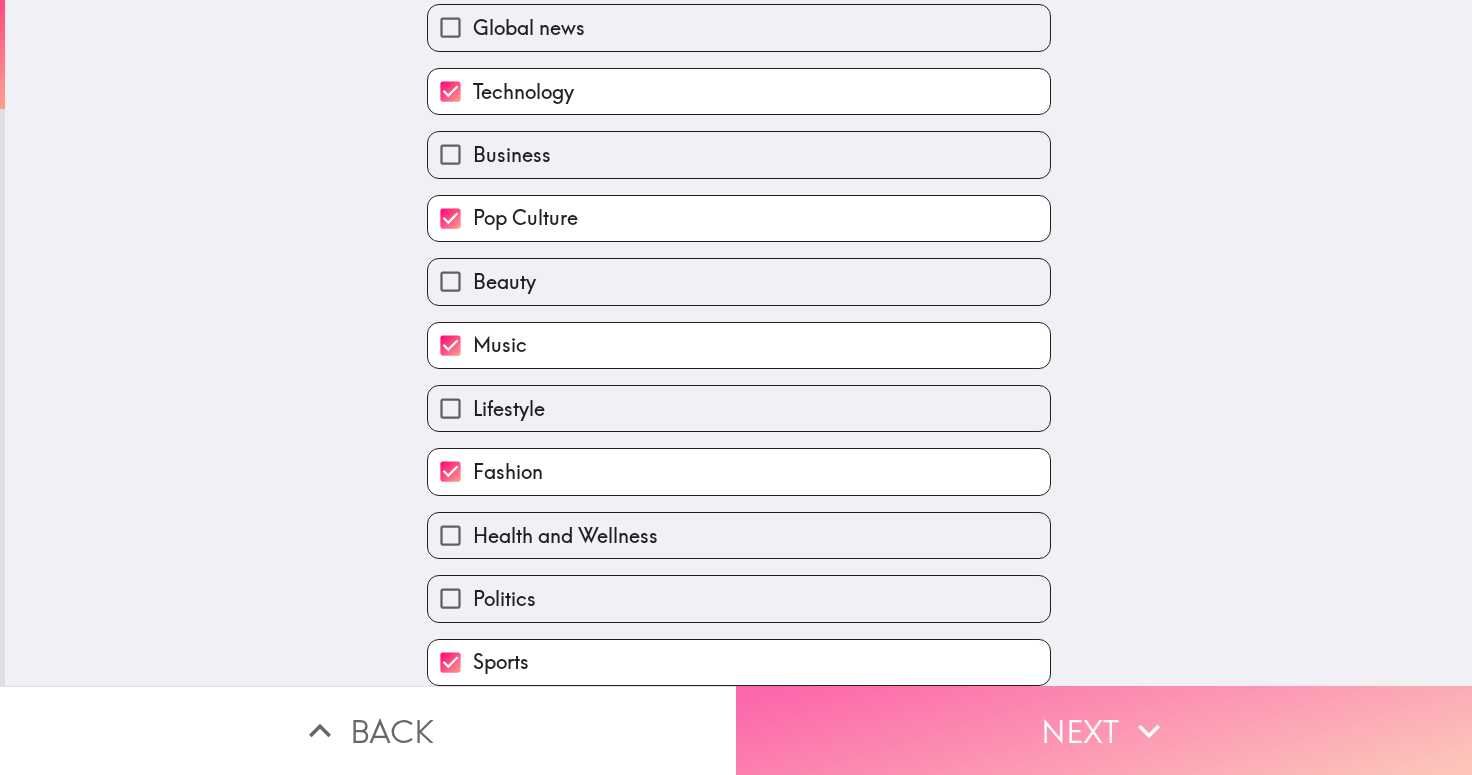 click on "Next" at bounding box center [1104, 730] 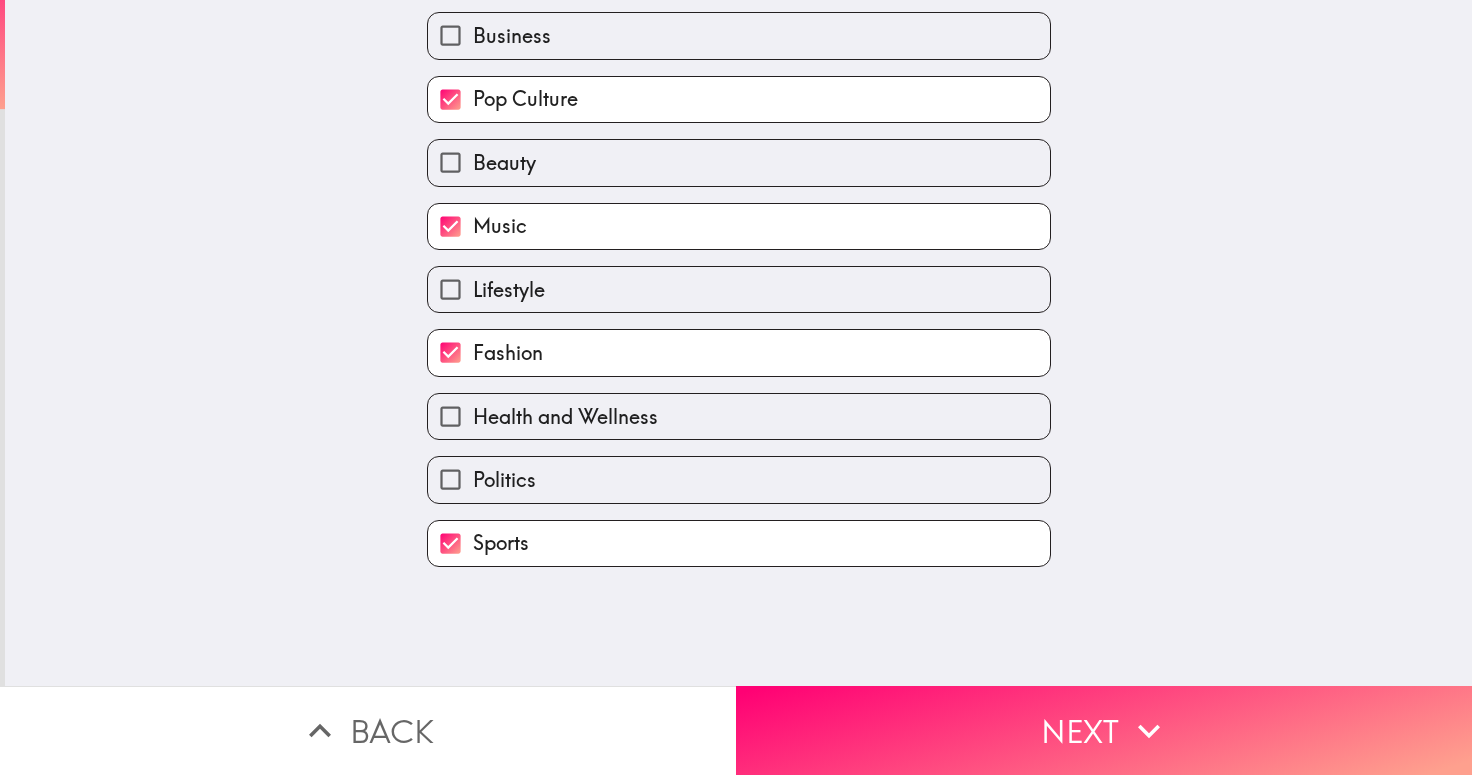 scroll, scrollTop: 0, scrollLeft: 0, axis: both 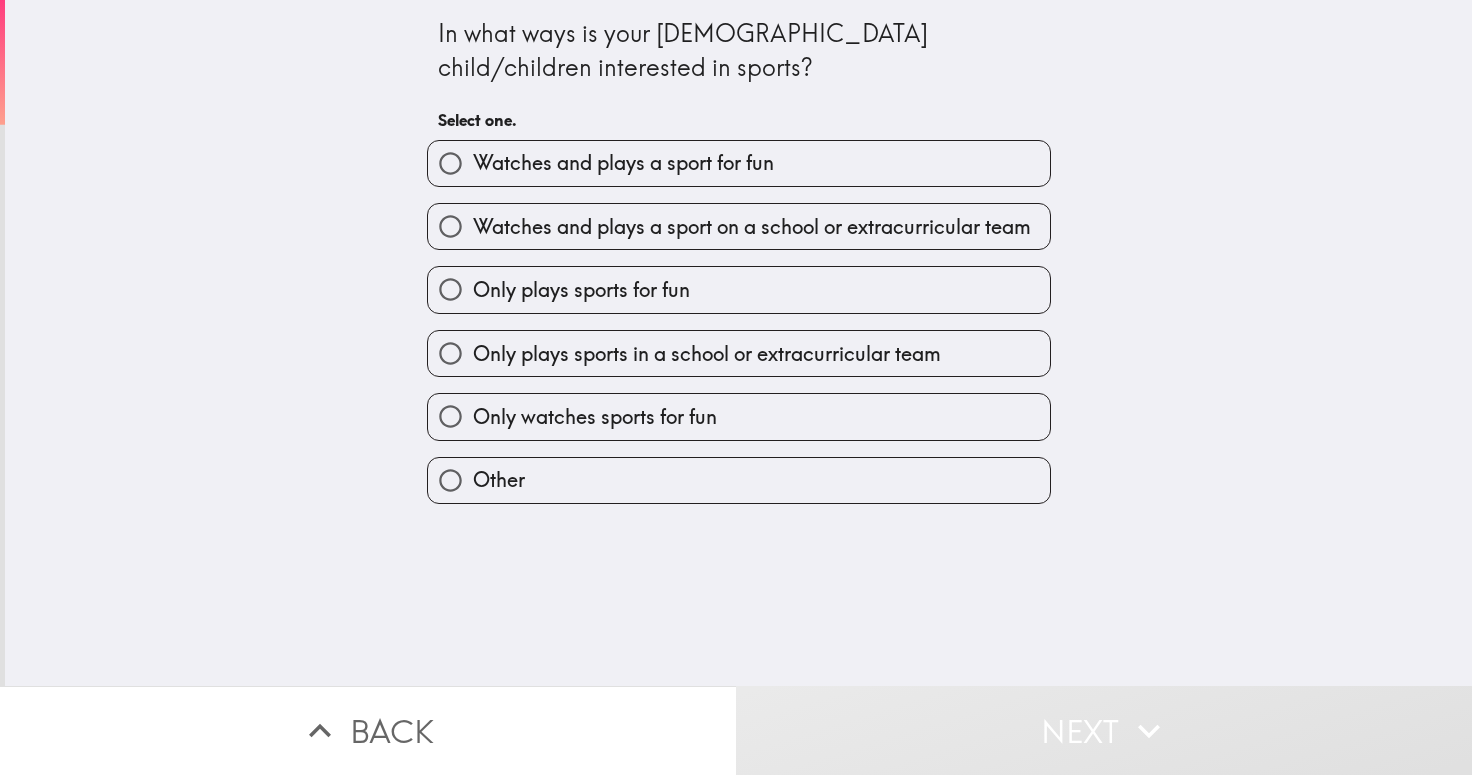 click on "Watches and plays a sport on a school or extracurricular team" at bounding box center (752, 227) 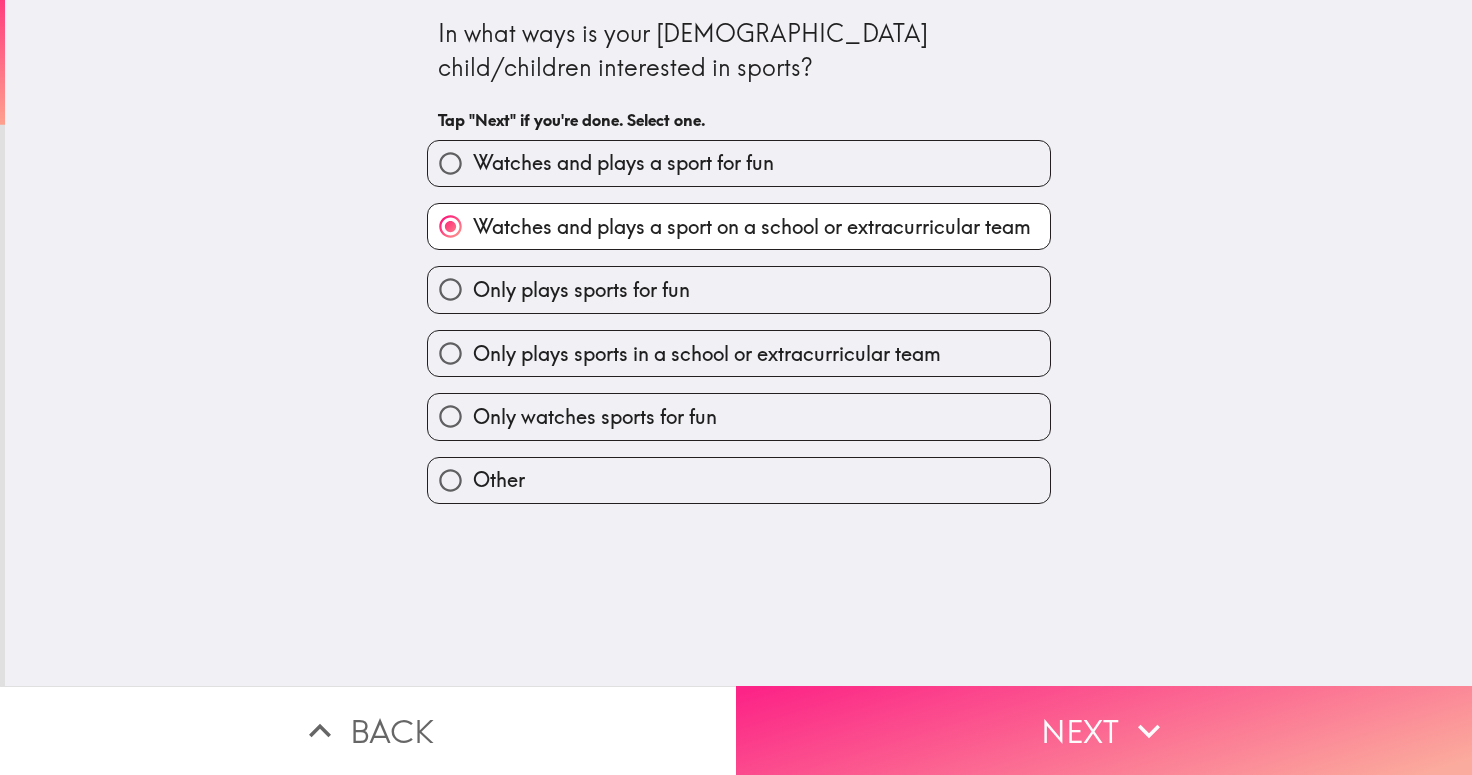click on "Next" at bounding box center [1104, 730] 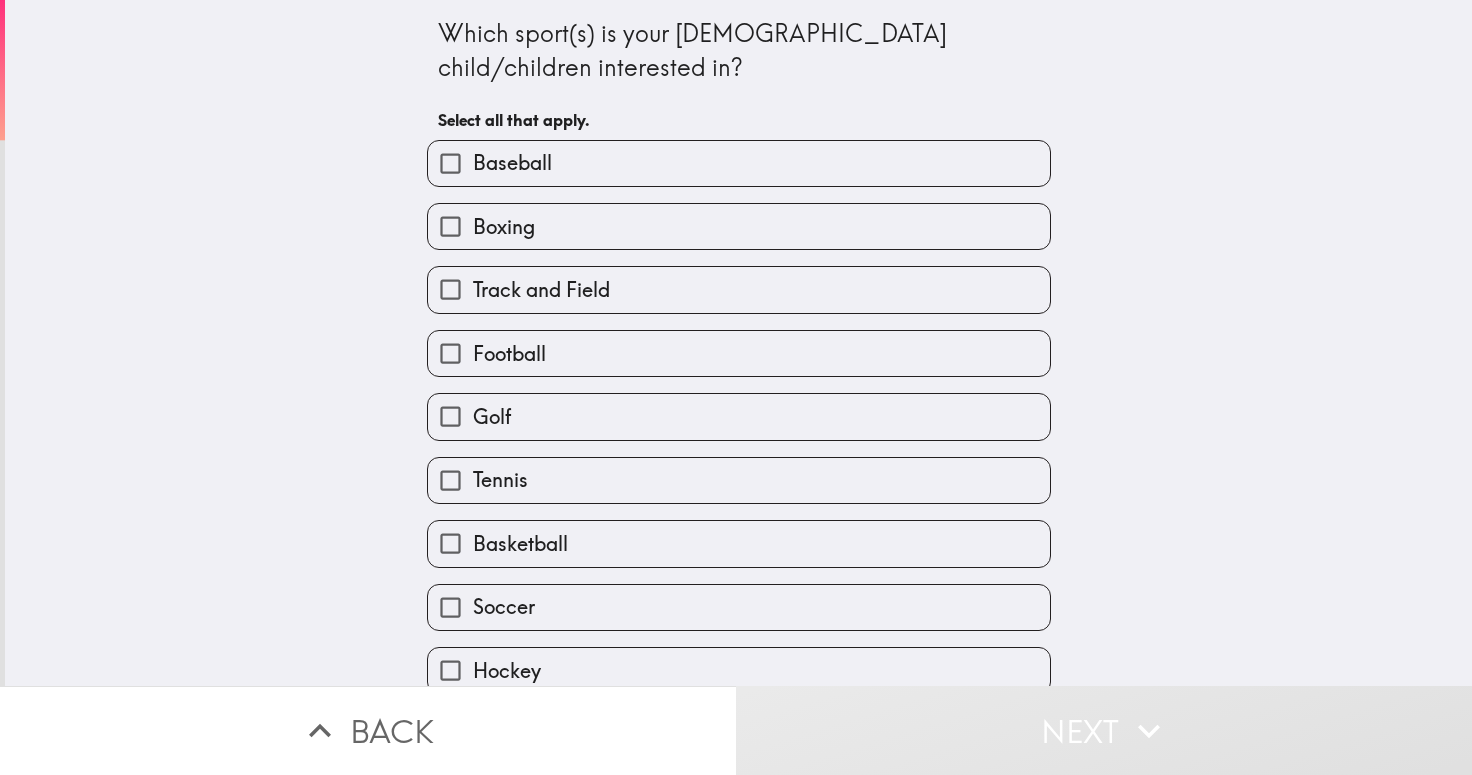 click on "Baseball" at bounding box center [512, 163] 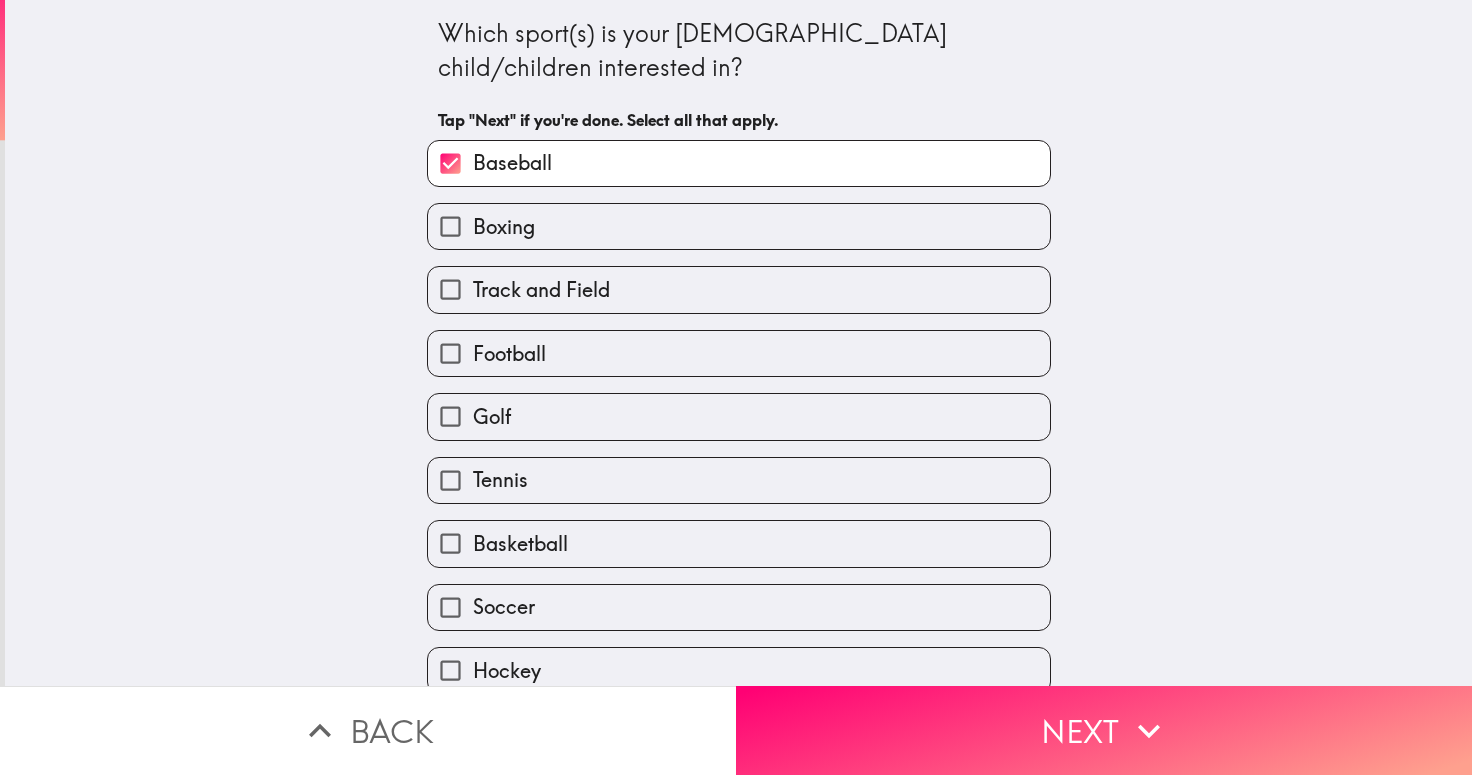 click on "Boxing" at bounding box center (504, 227) 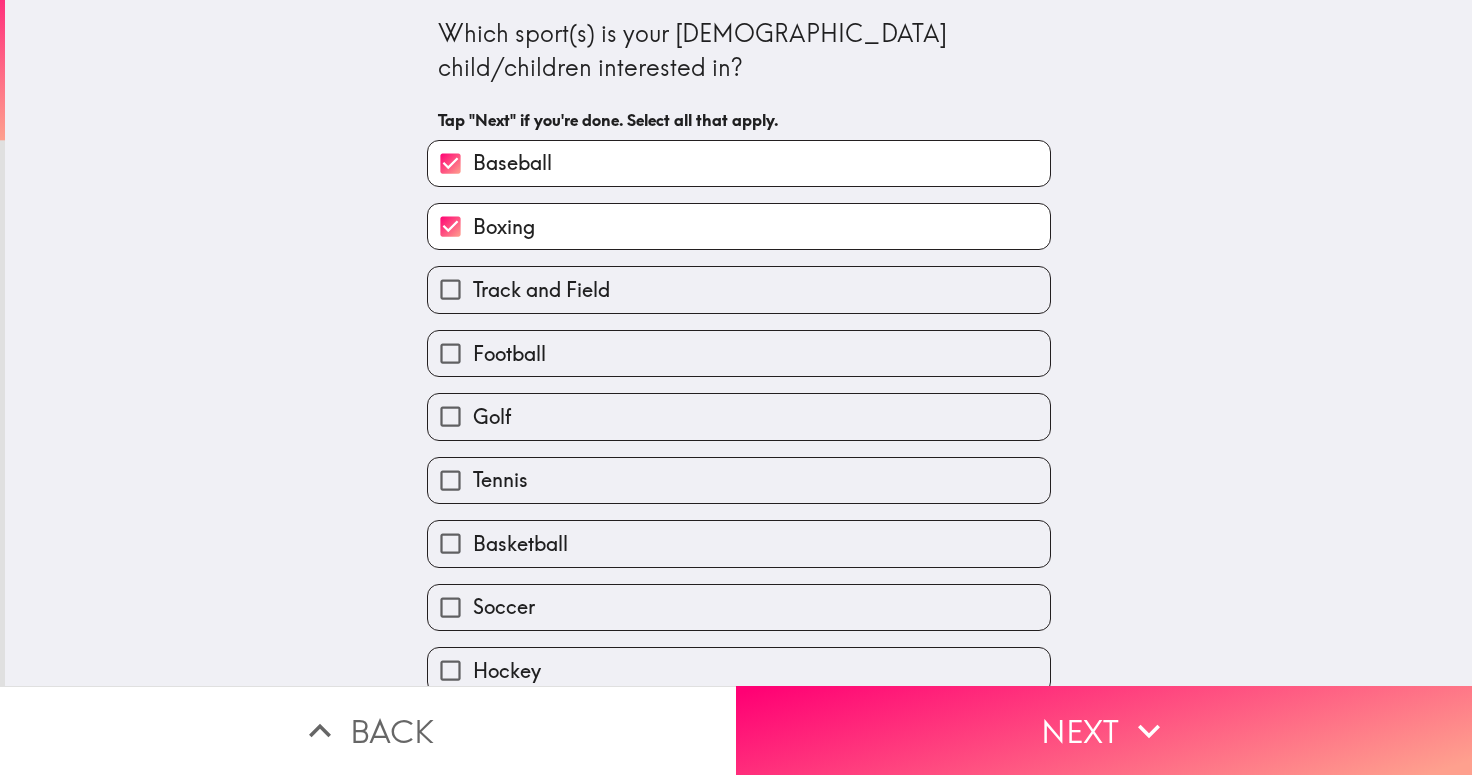 click on "Football" at bounding box center [509, 354] 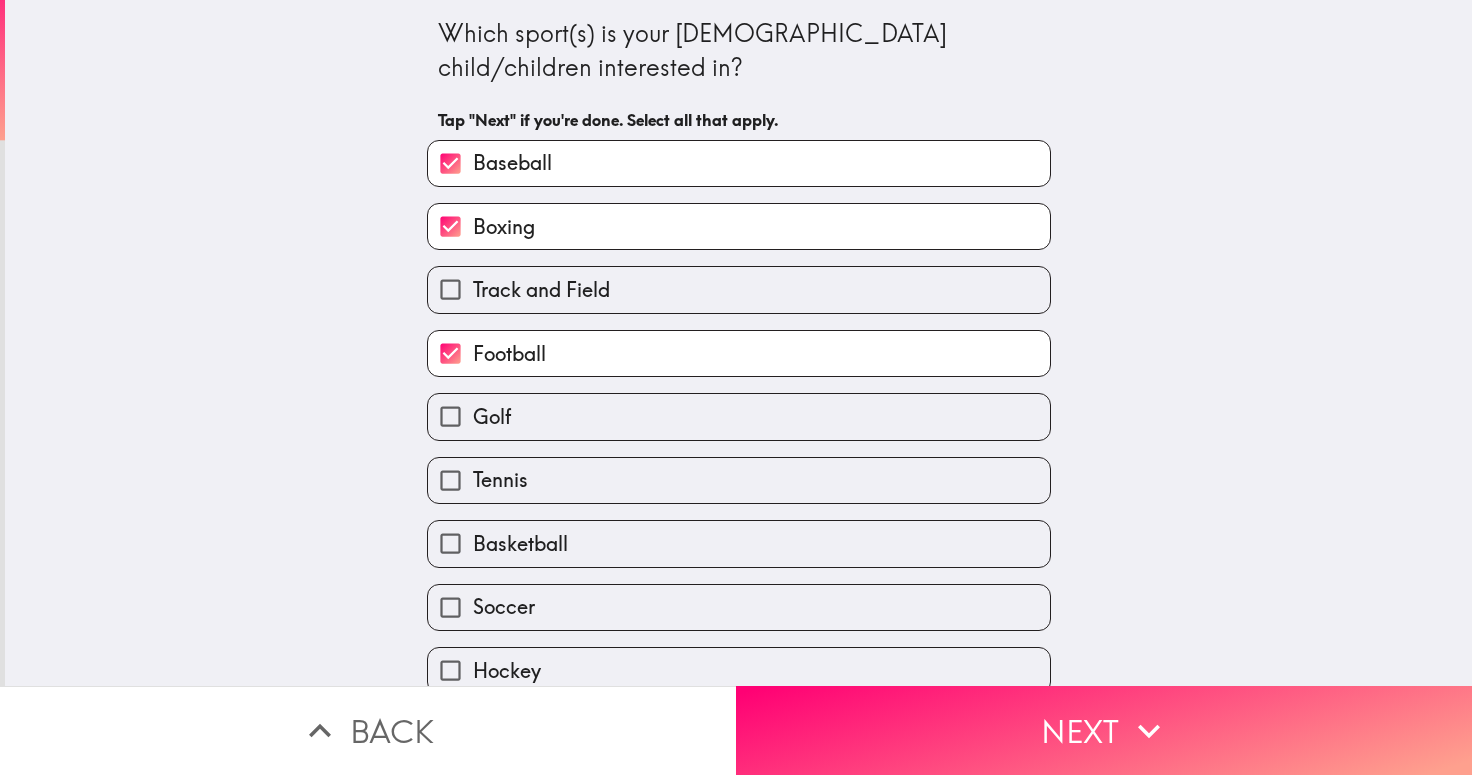 click on "Basketball" at bounding box center (520, 544) 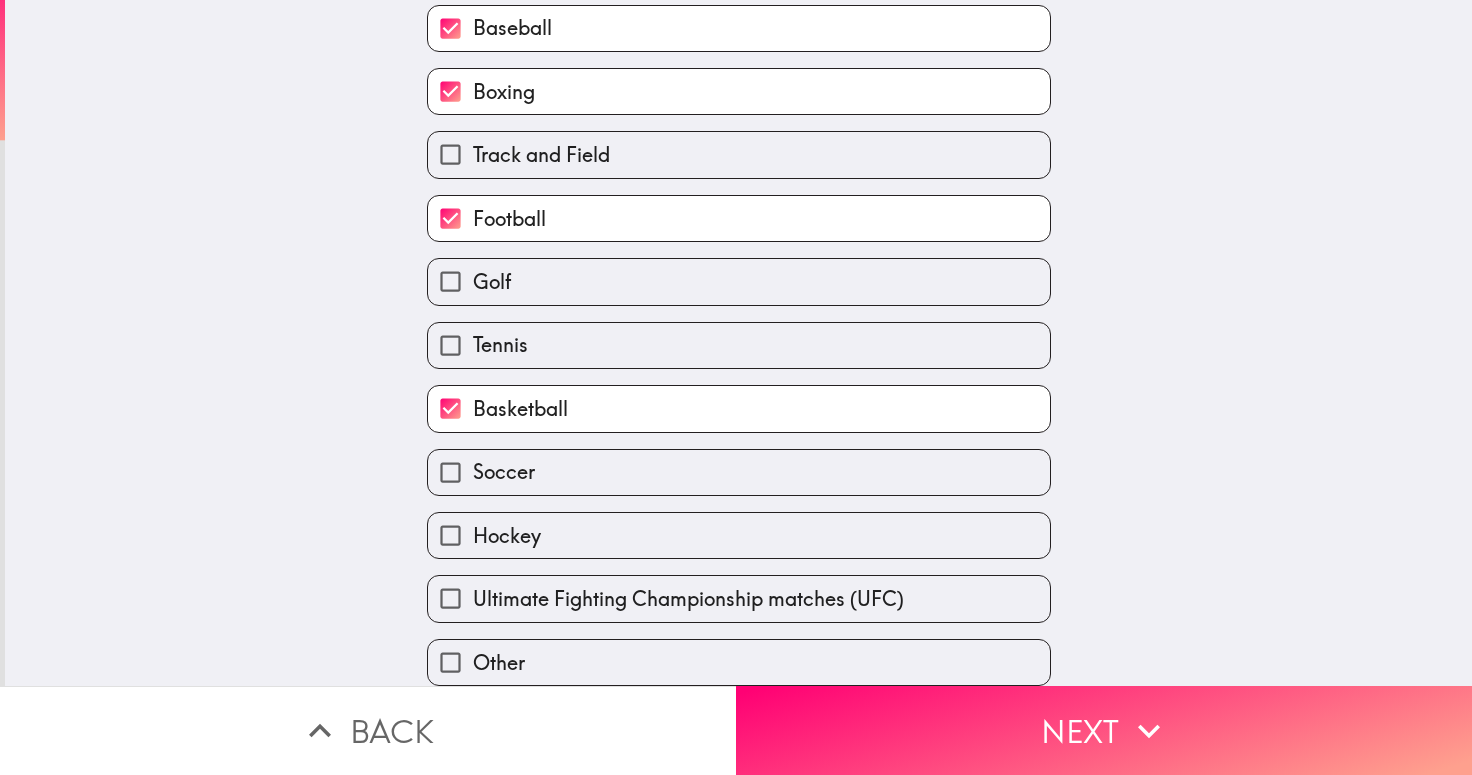 scroll, scrollTop: 161, scrollLeft: 0, axis: vertical 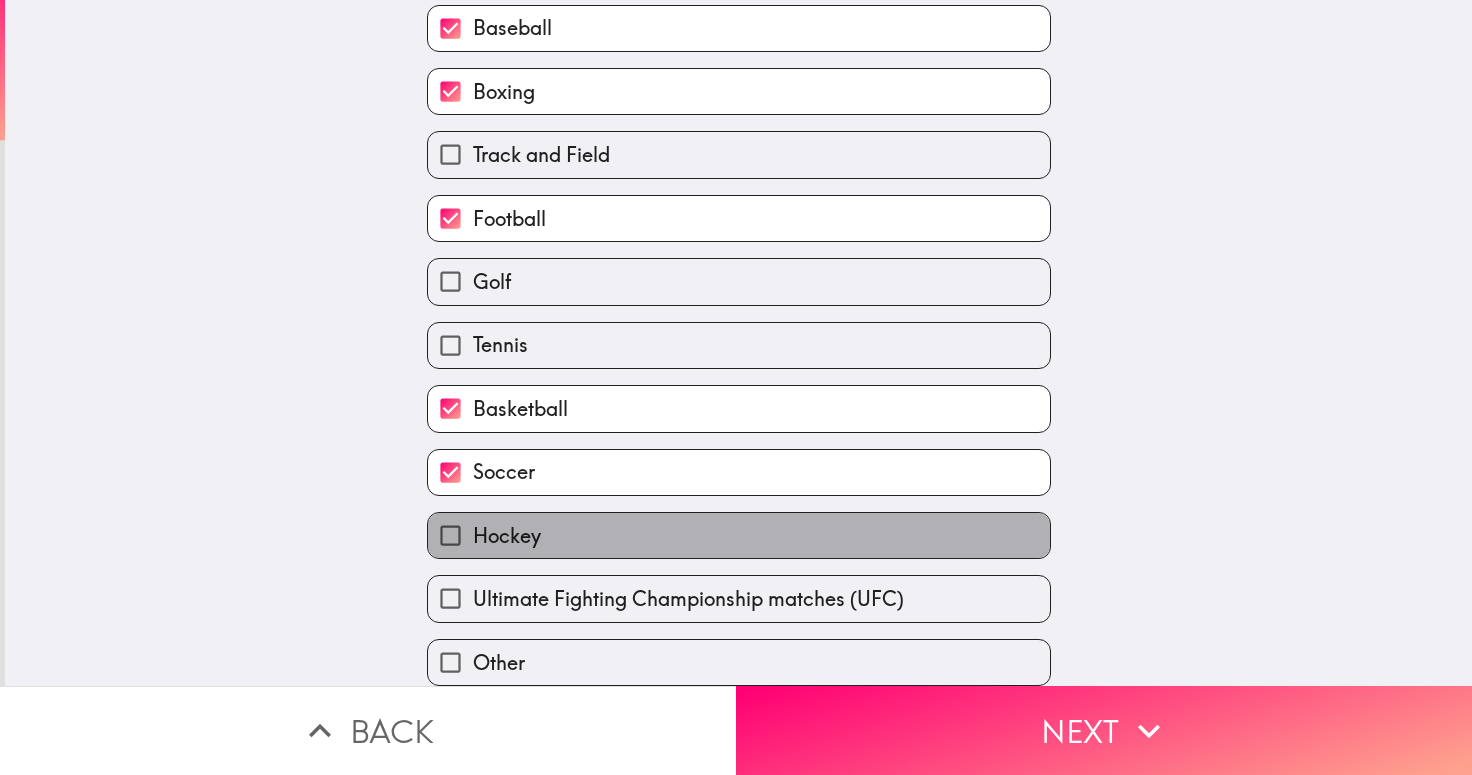 click on "Hockey" at bounding box center [507, 536] 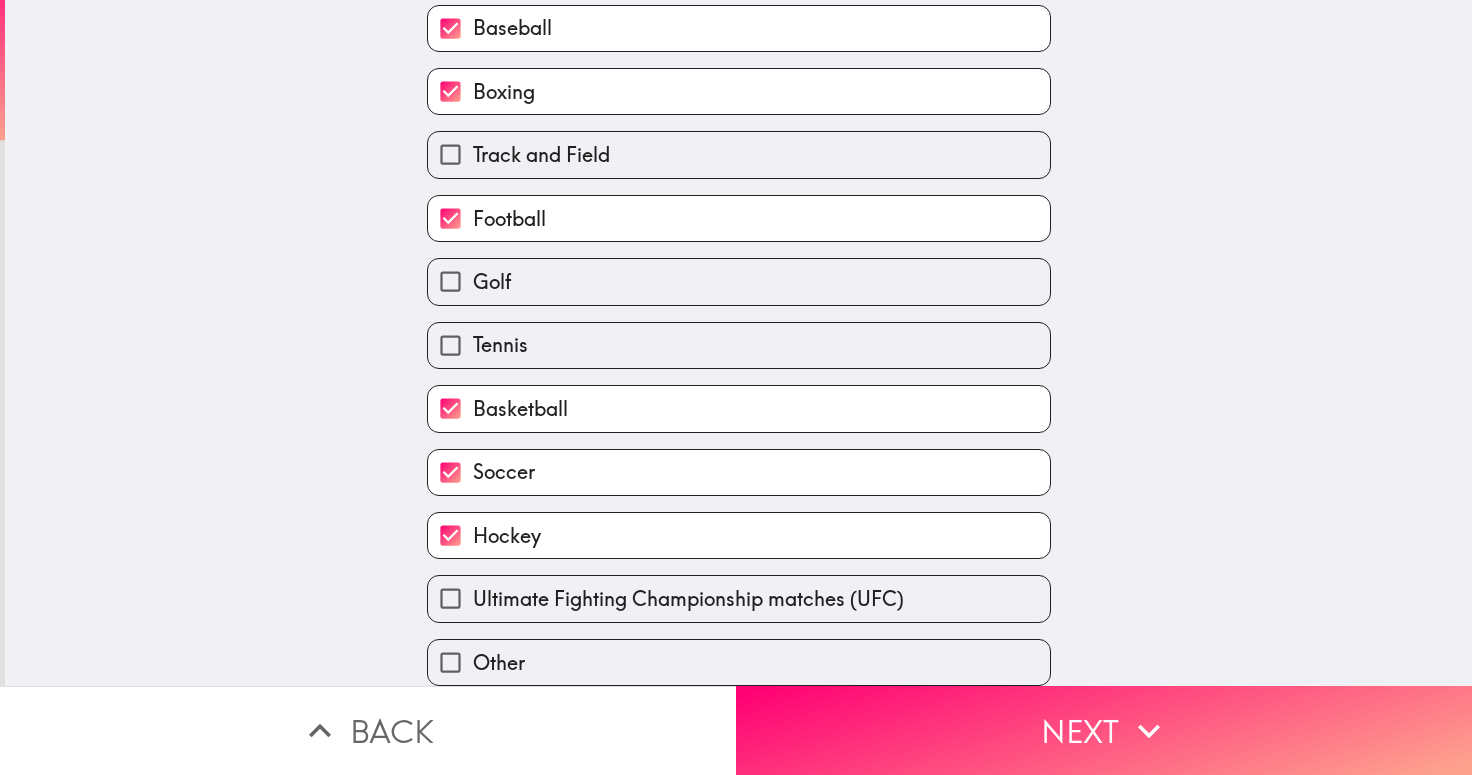 click on "Ultimate Fighting Championship matches (UFC)" at bounding box center (688, 599) 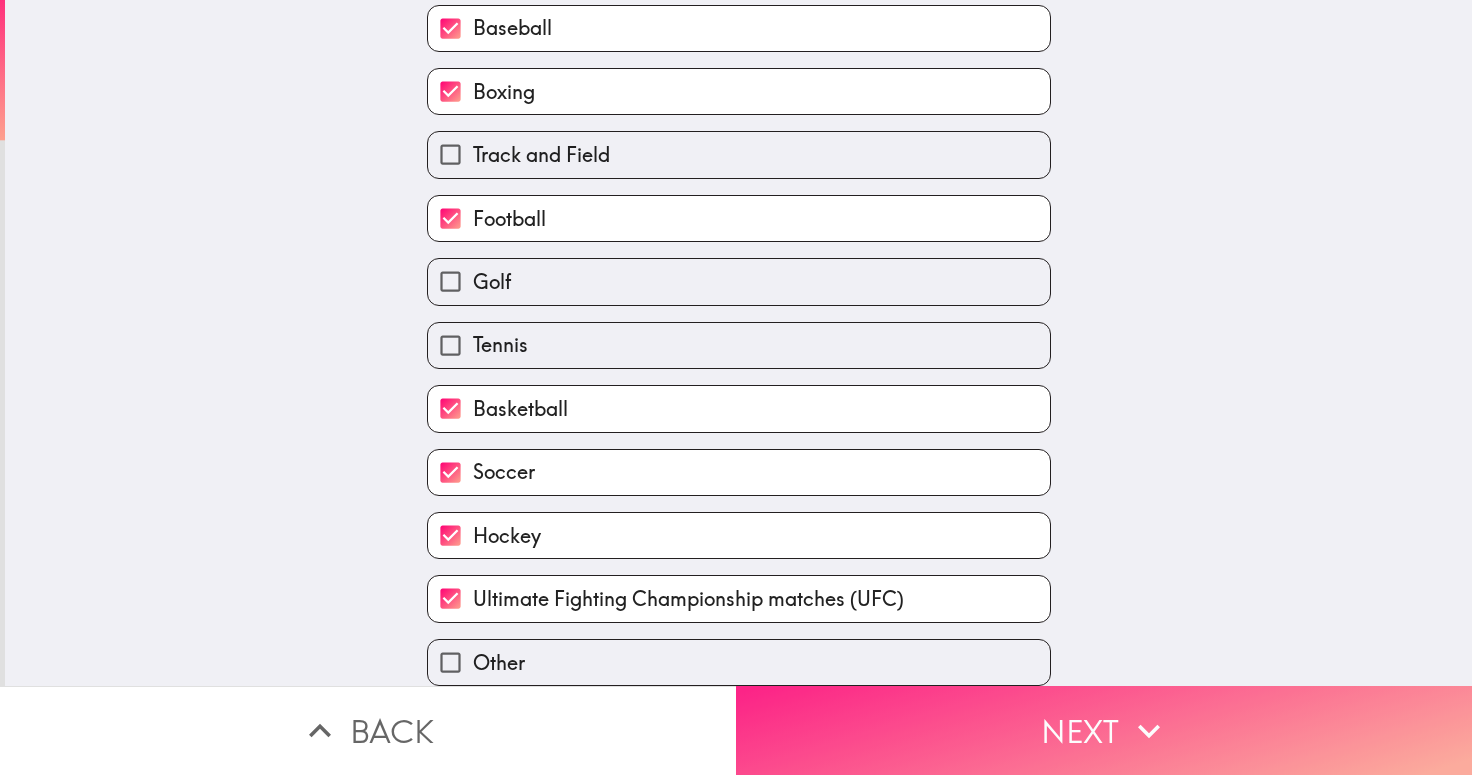 click on "Next" at bounding box center [1104, 730] 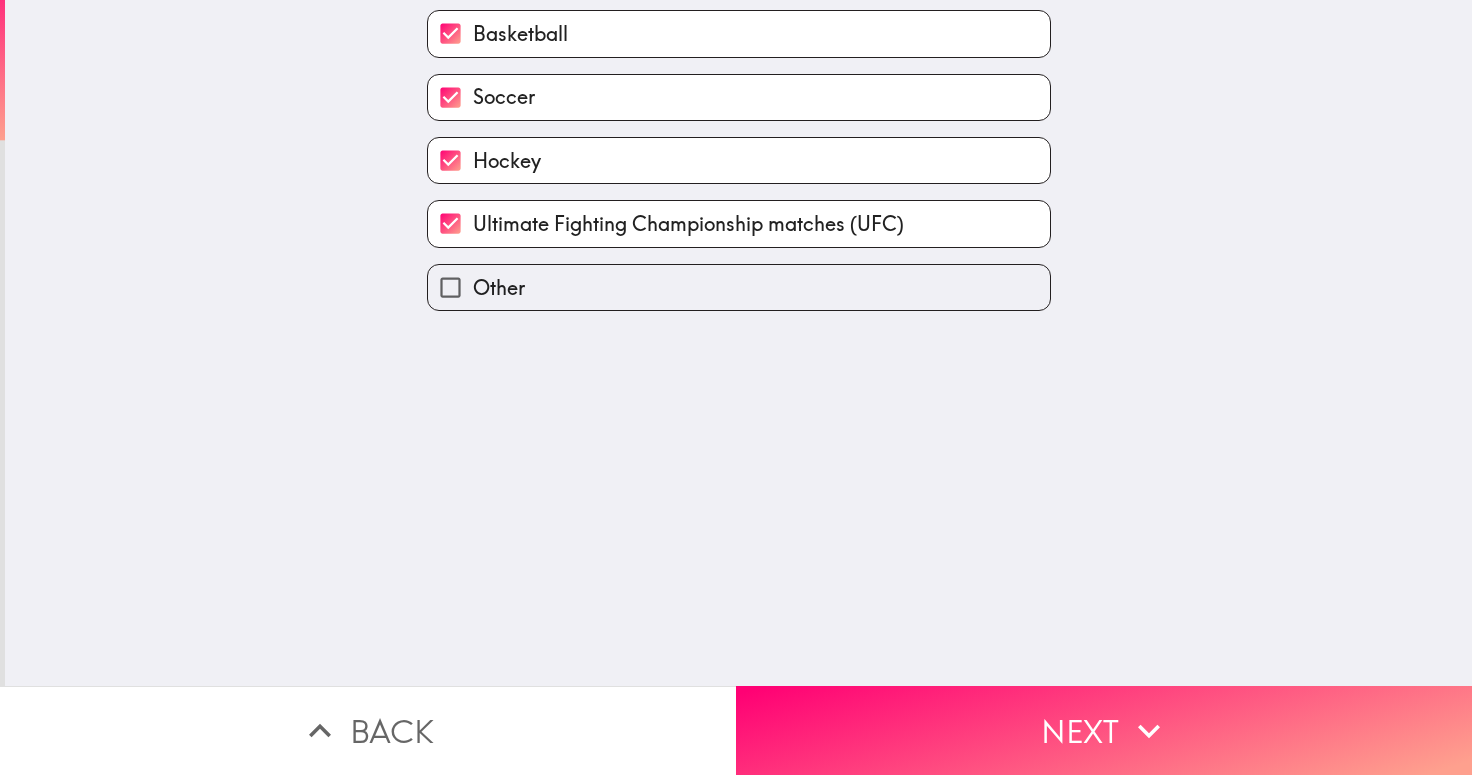 scroll, scrollTop: 0, scrollLeft: 0, axis: both 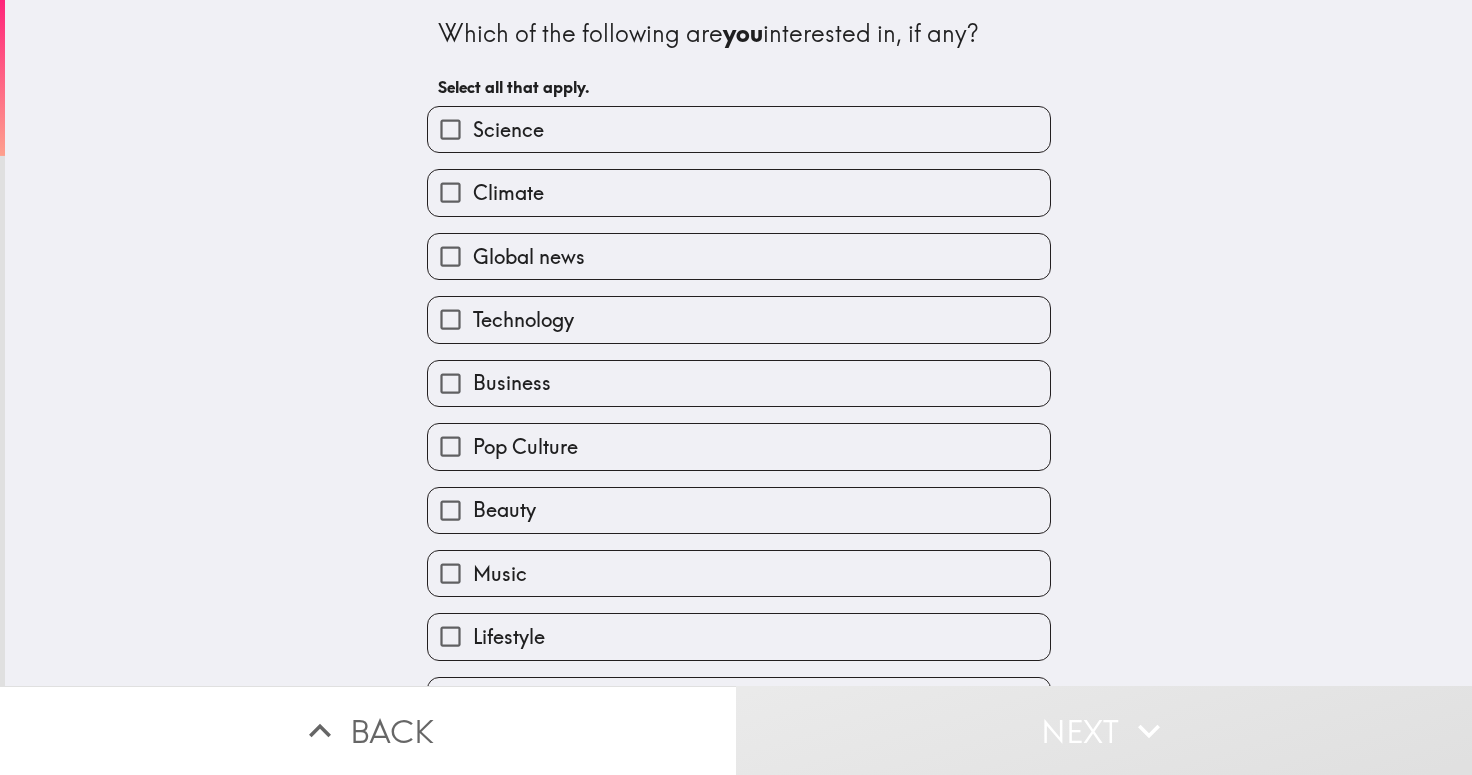click on "Global news" at bounding box center [529, 257] 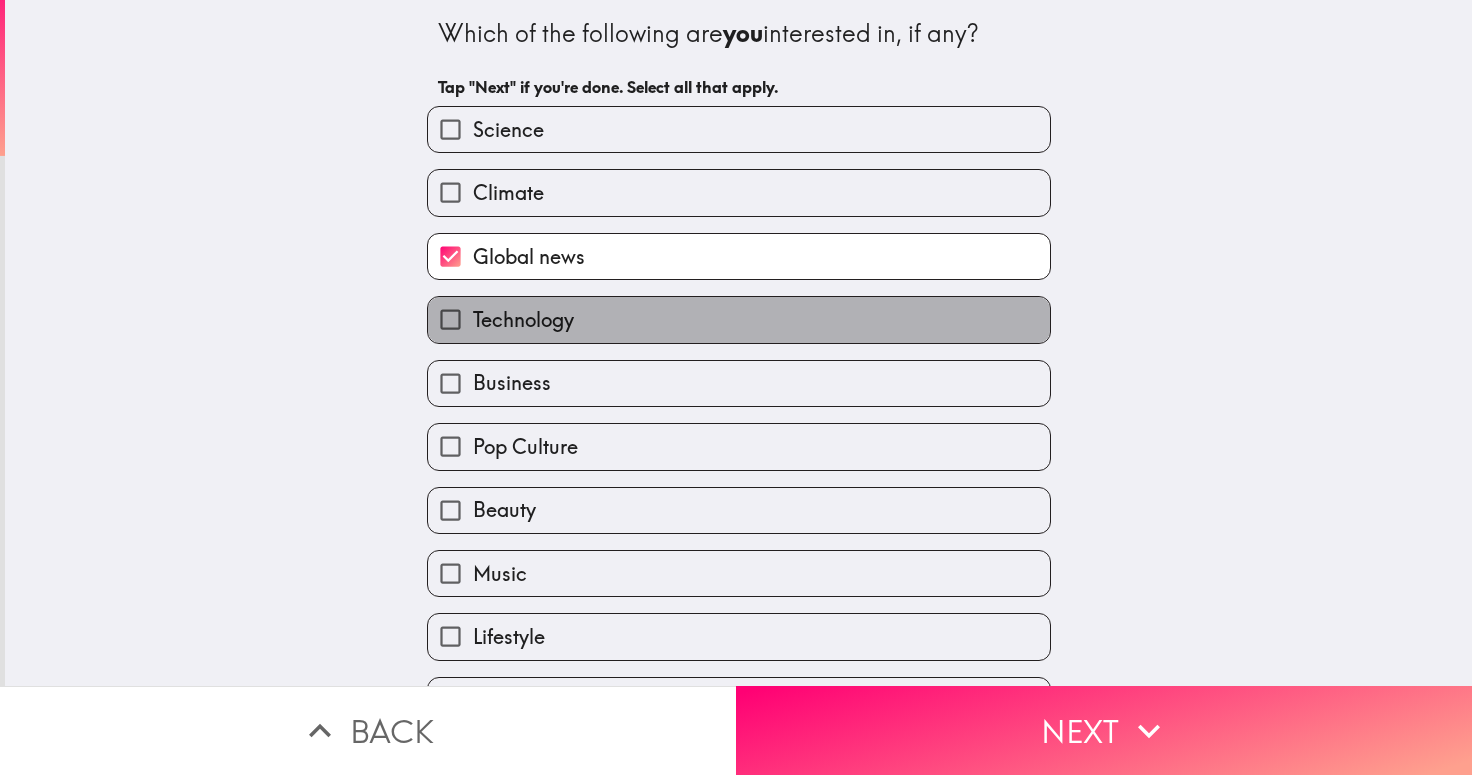 click on "Technology" at bounding box center (523, 320) 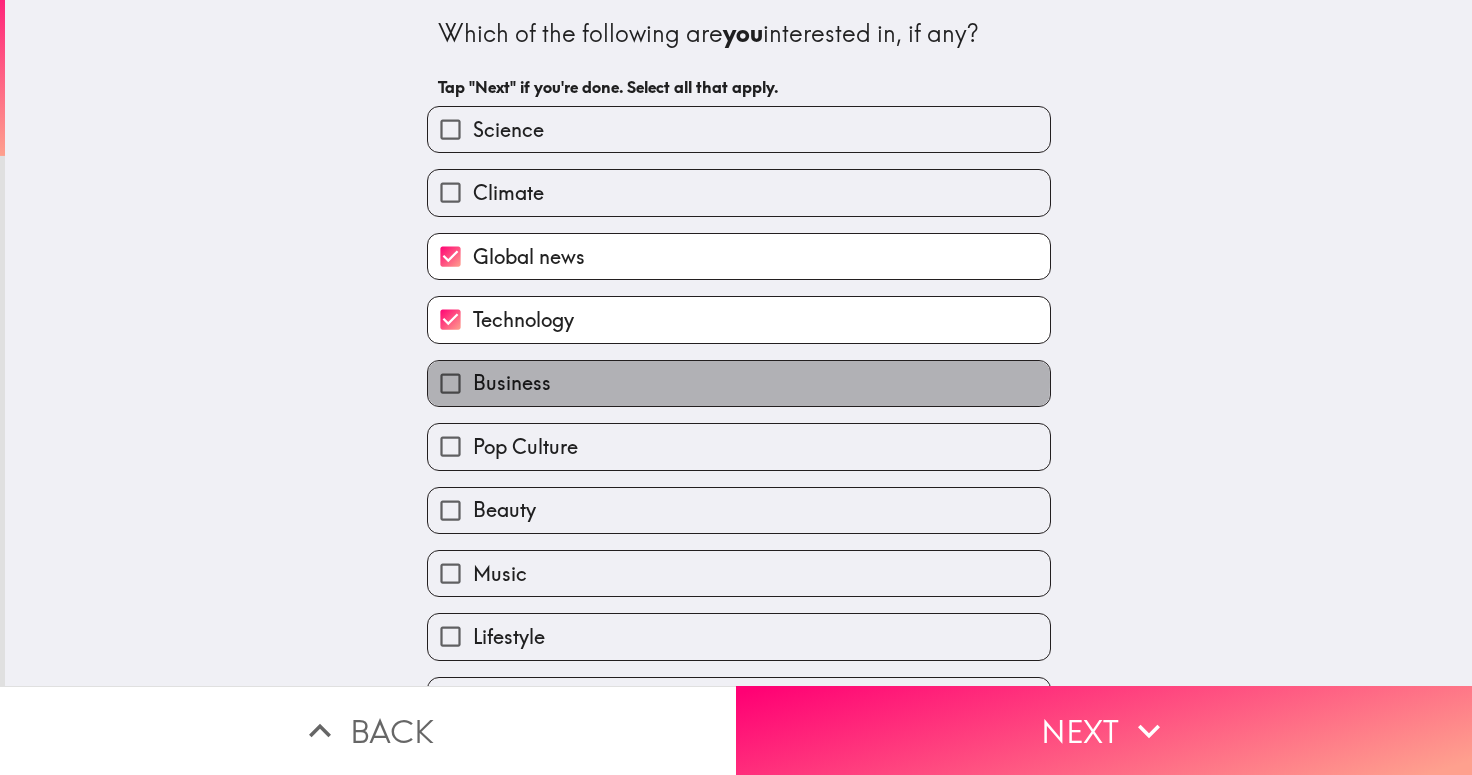 click on "Business" at bounding box center [512, 383] 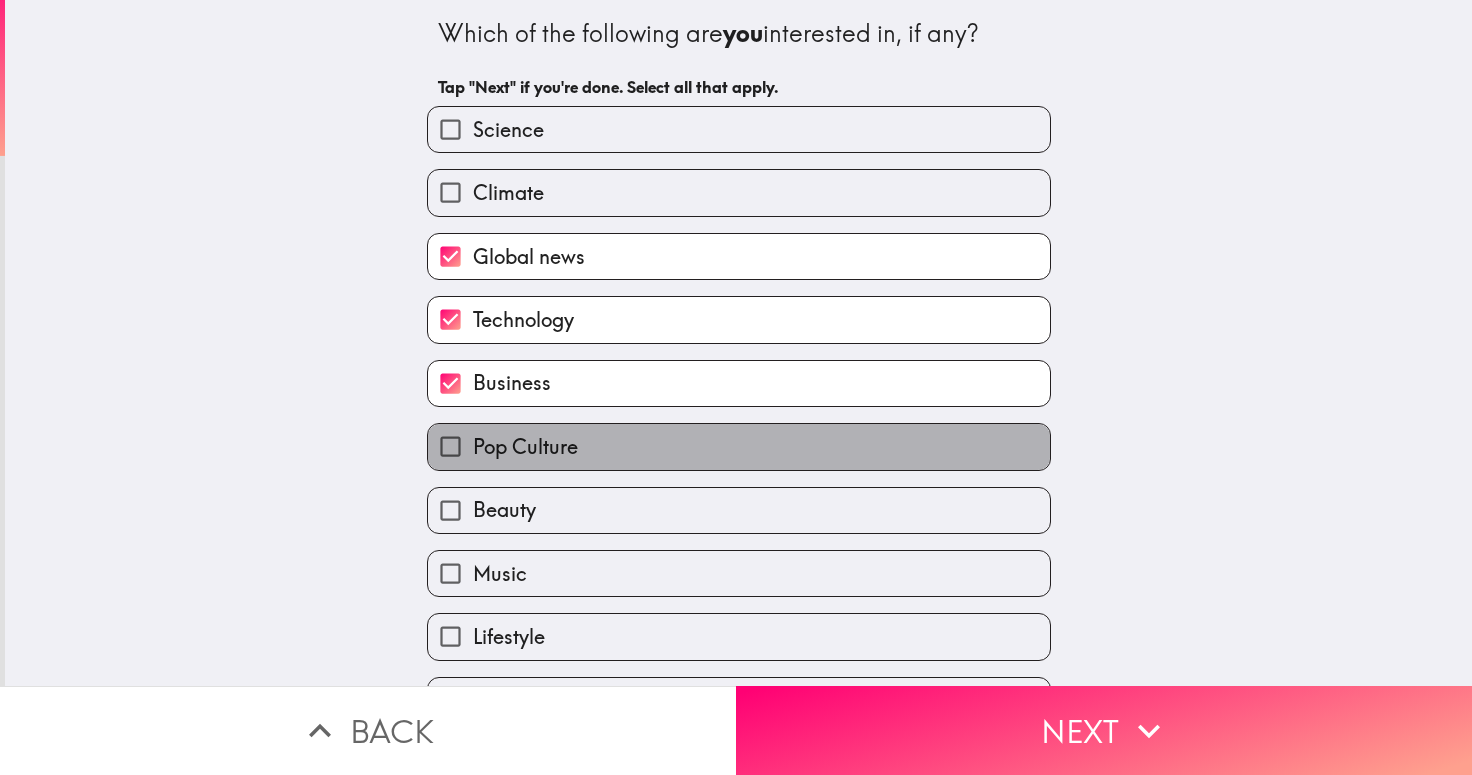 click on "Pop Culture" at bounding box center [739, 446] 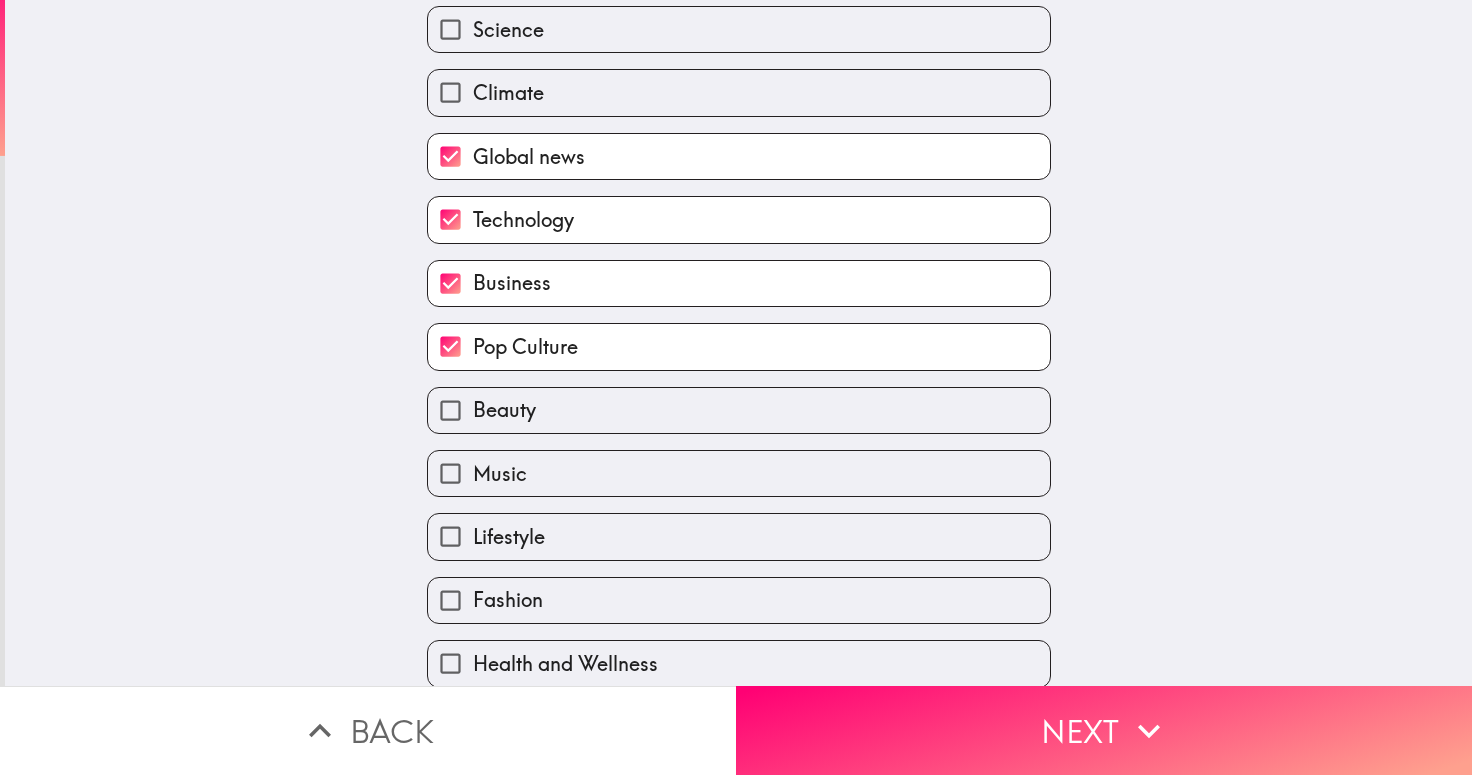 scroll, scrollTop: 200, scrollLeft: 0, axis: vertical 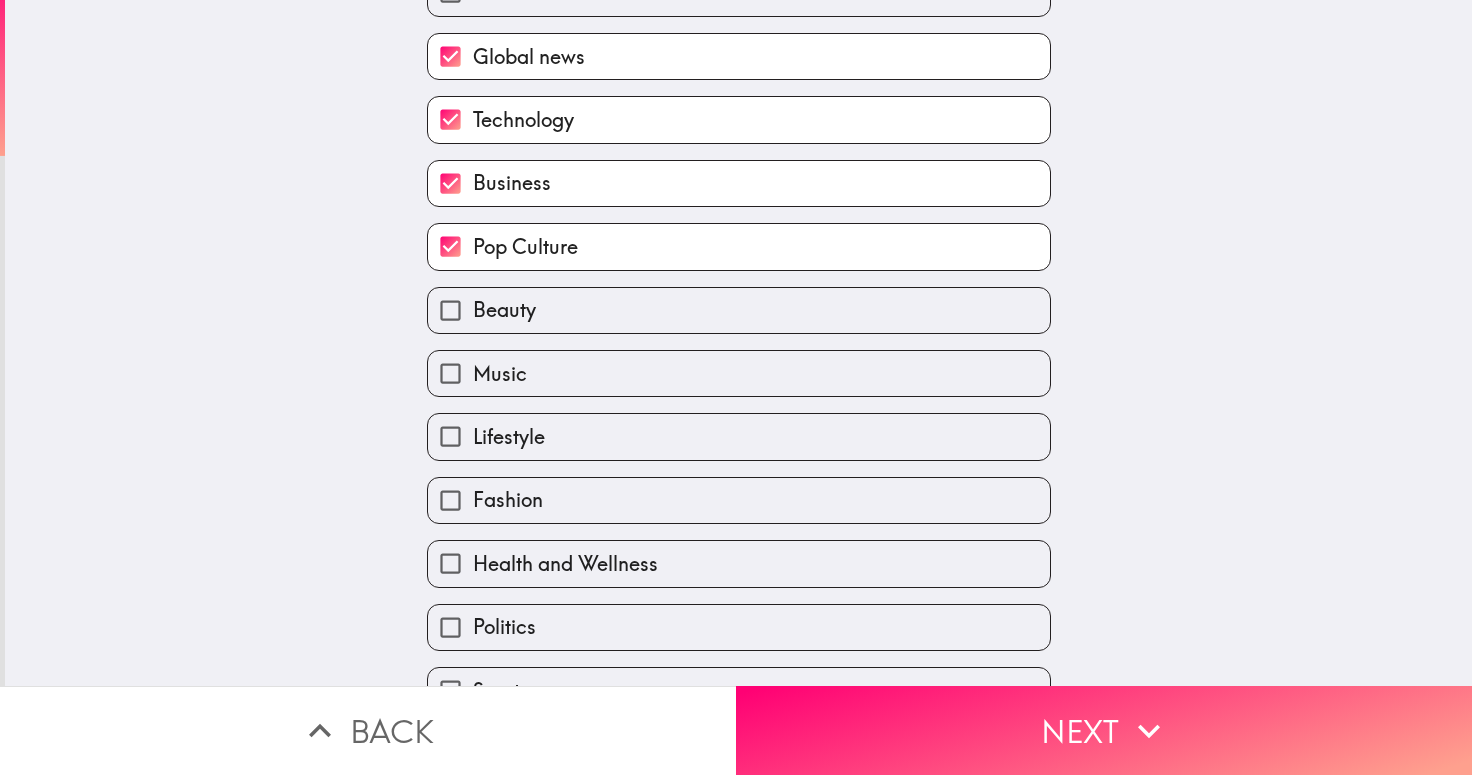click on "Lifestyle" at bounding box center [509, 437] 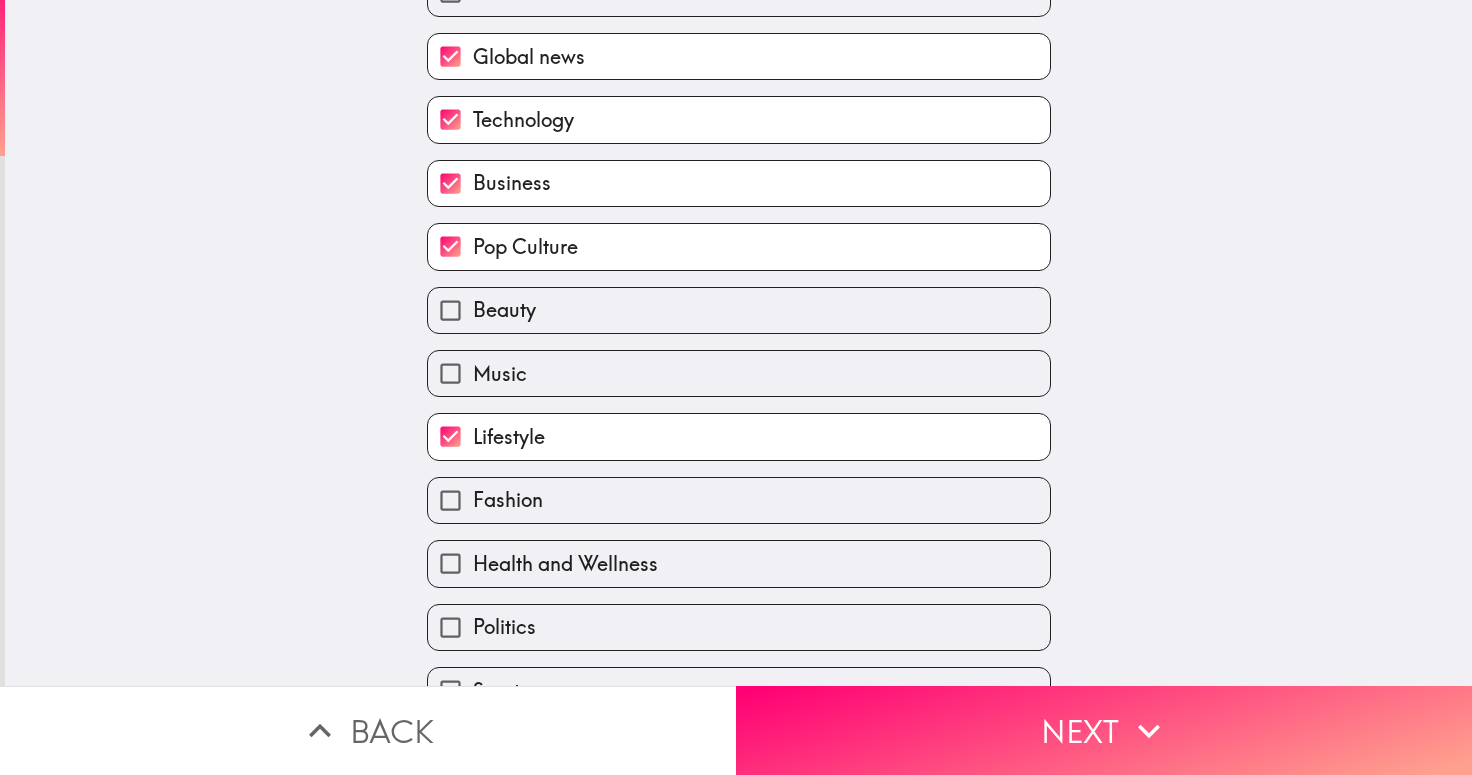 scroll, scrollTop: 256, scrollLeft: 0, axis: vertical 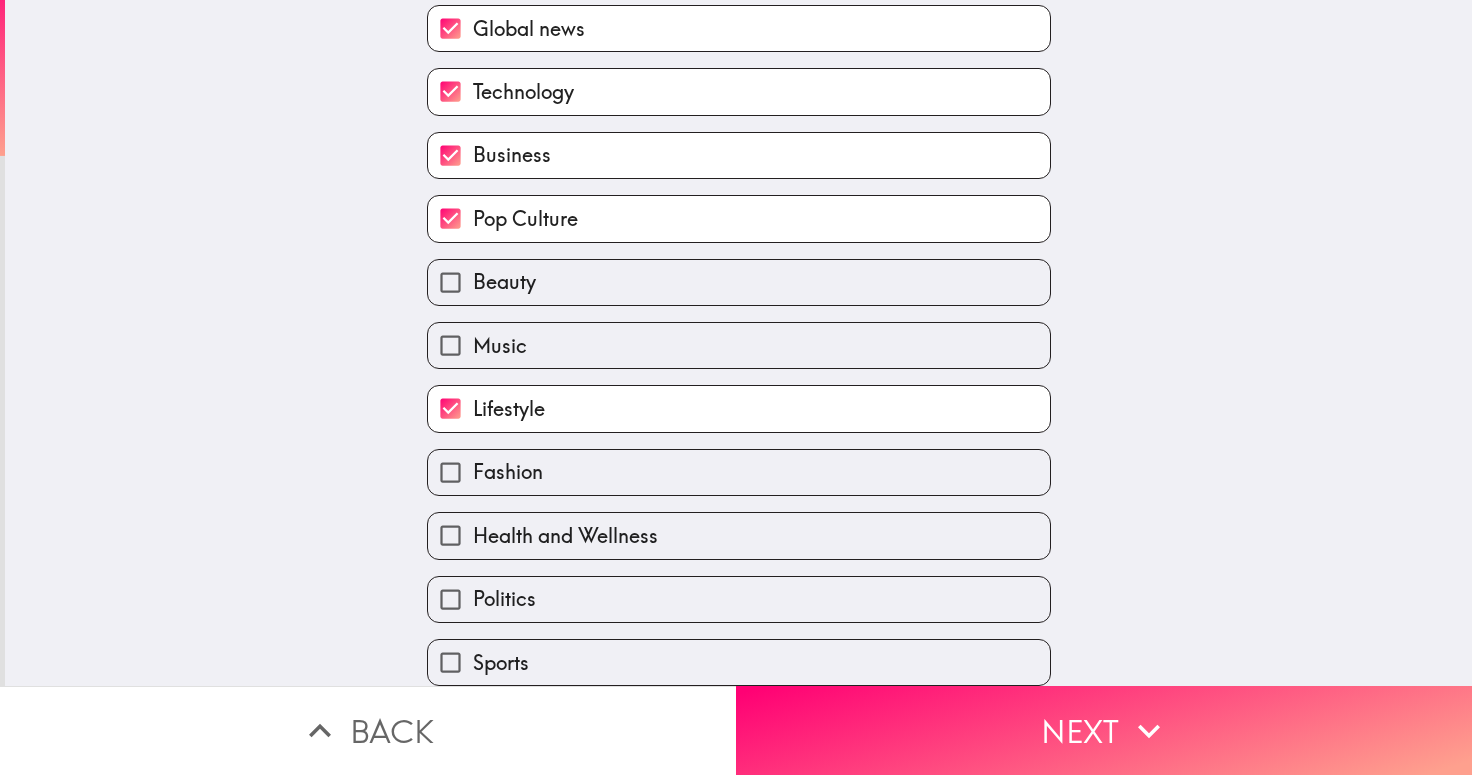 click on "Health and Wellness" at bounding box center (565, 536) 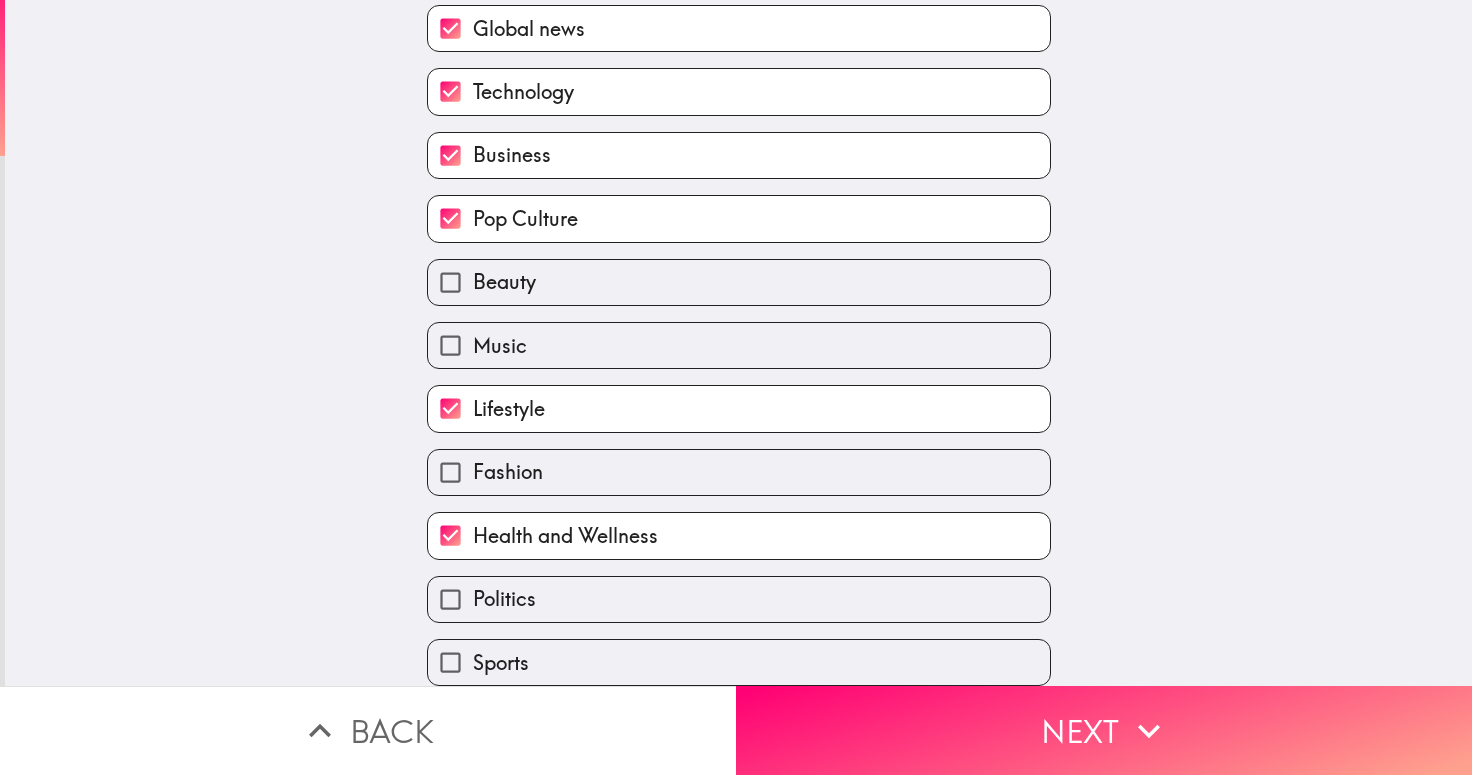 click on "Politics" at bounding box center [739, 599] 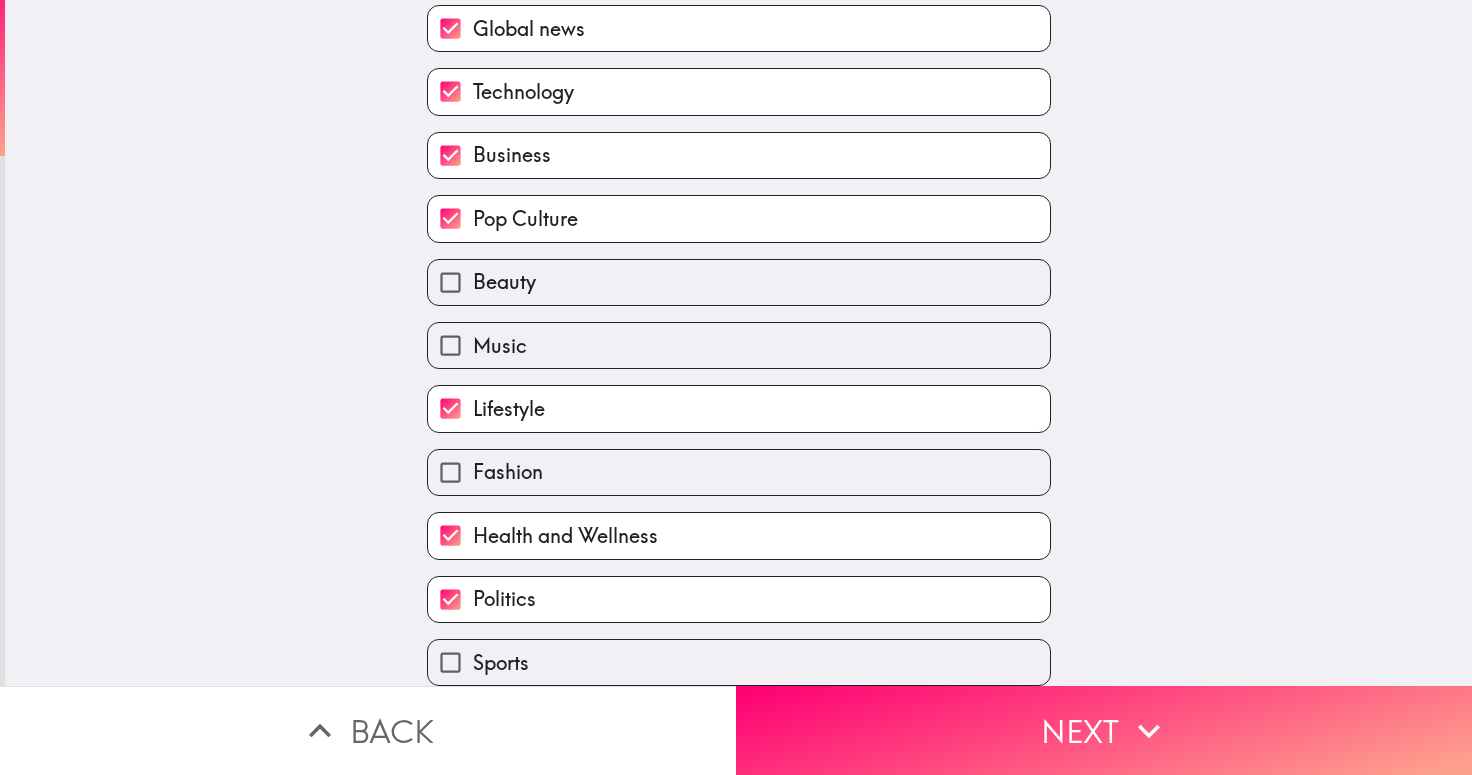 click on "Sports" at bounding box center (739, 662) 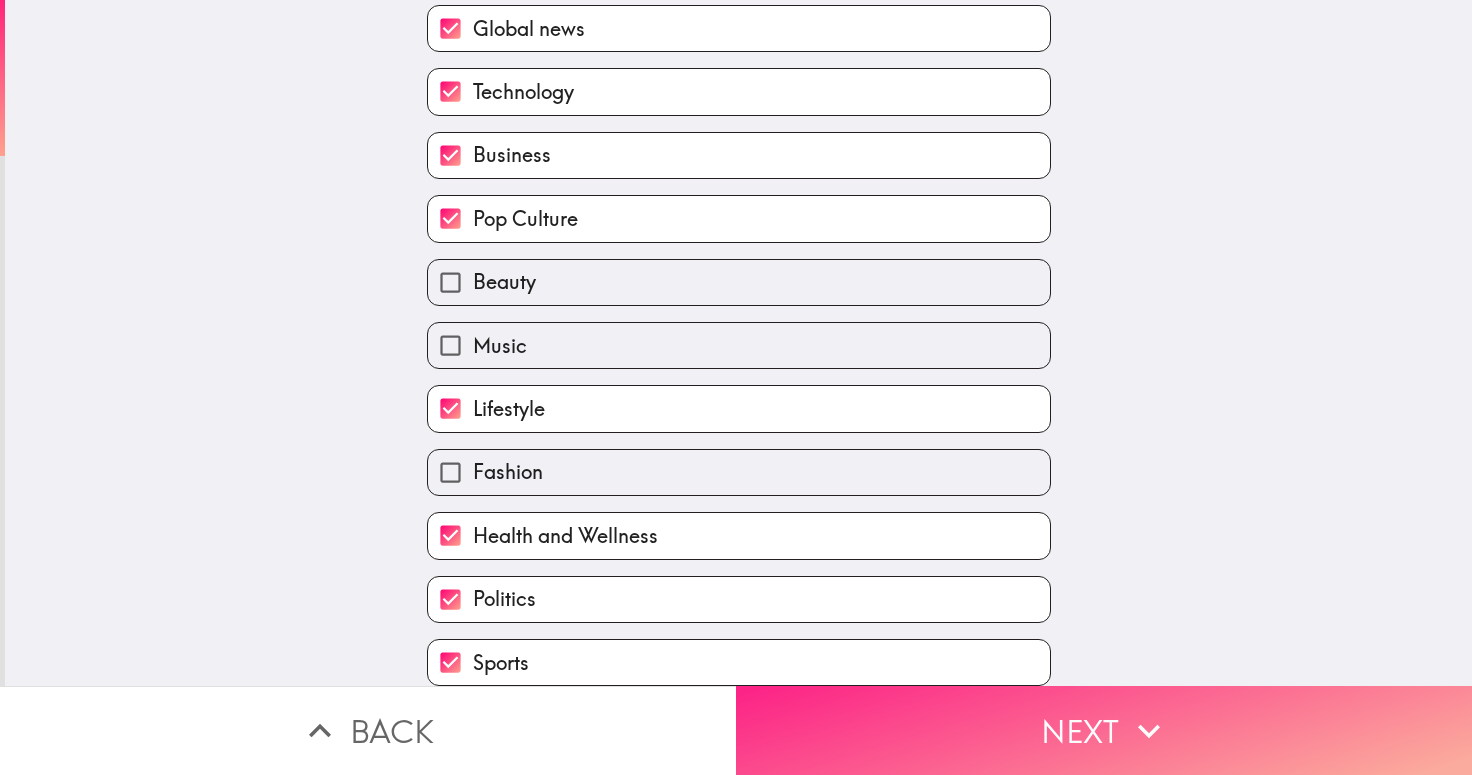 click on "Next" at bounding box center [1104, 730] 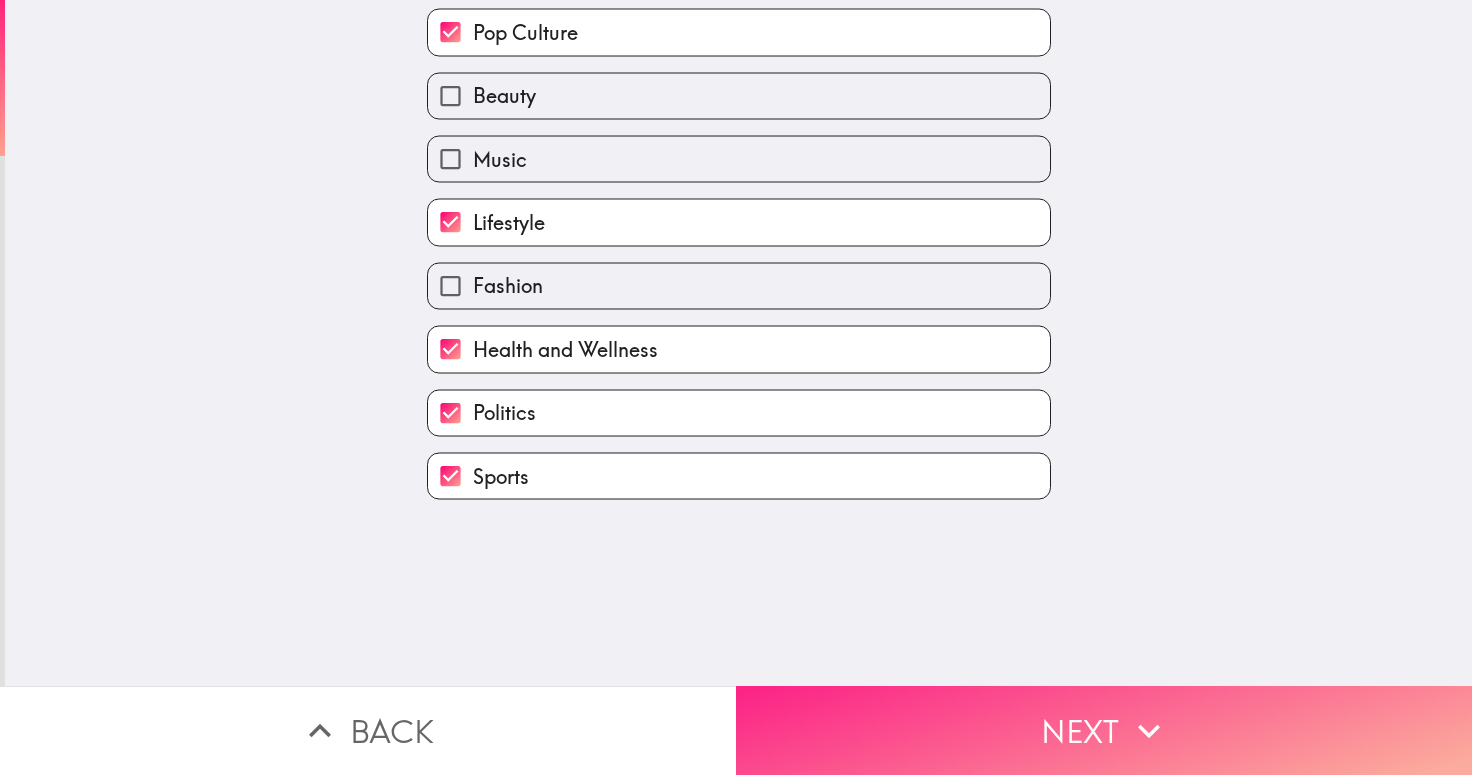 scroll, scrollTop: 0, scrollLeft: 0, axis: both 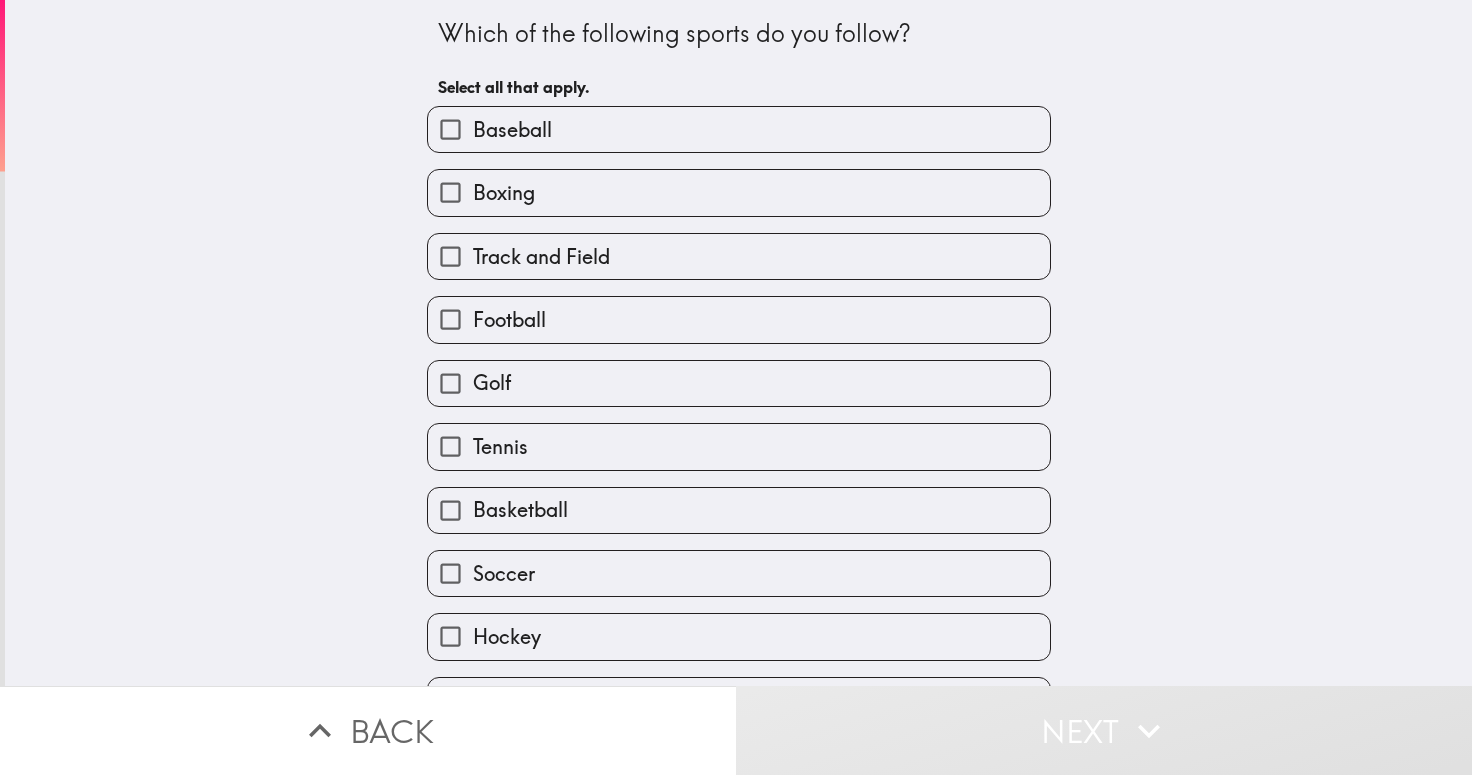 click on "Soccer" at bounding box center [739, 573] 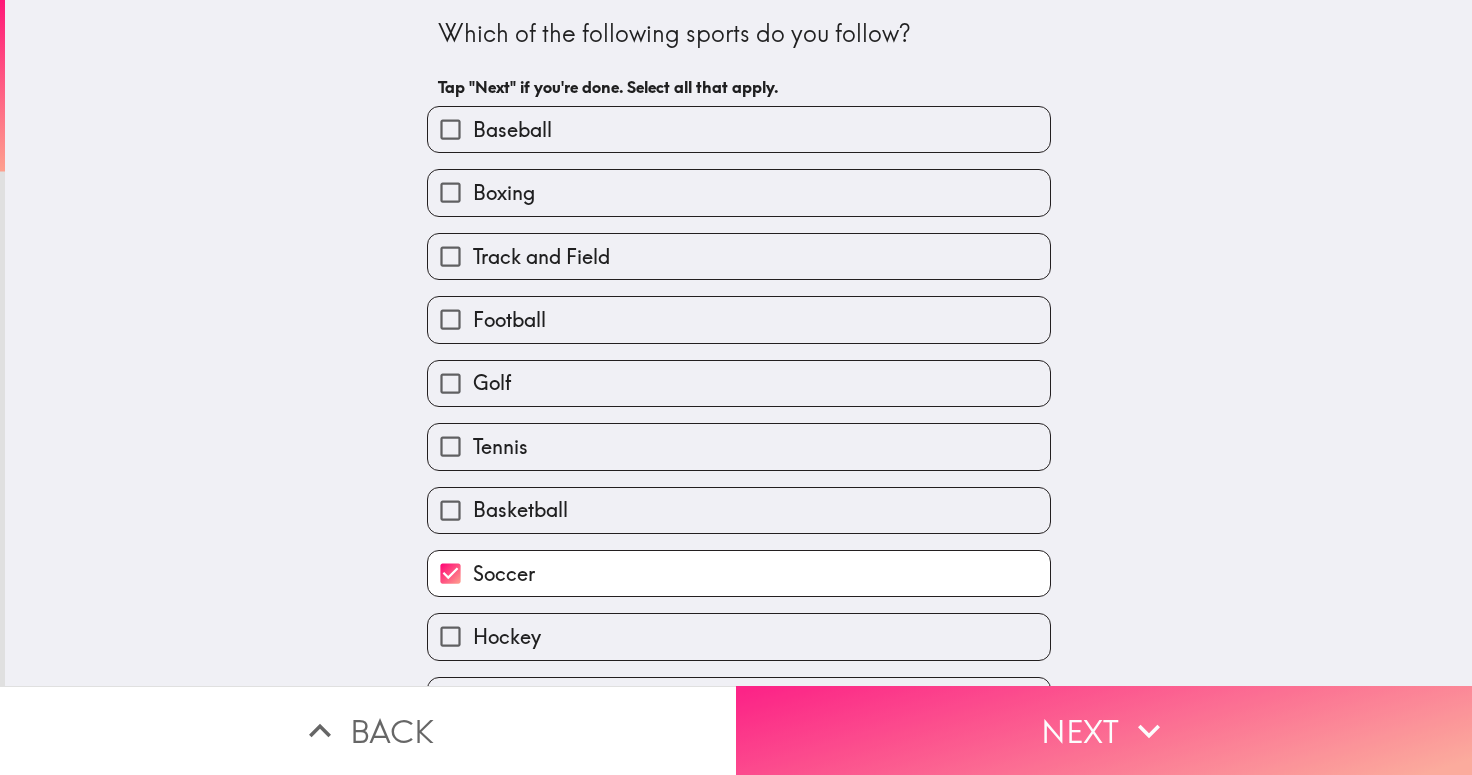 click on "Next" at bounding box center [1104, 730] 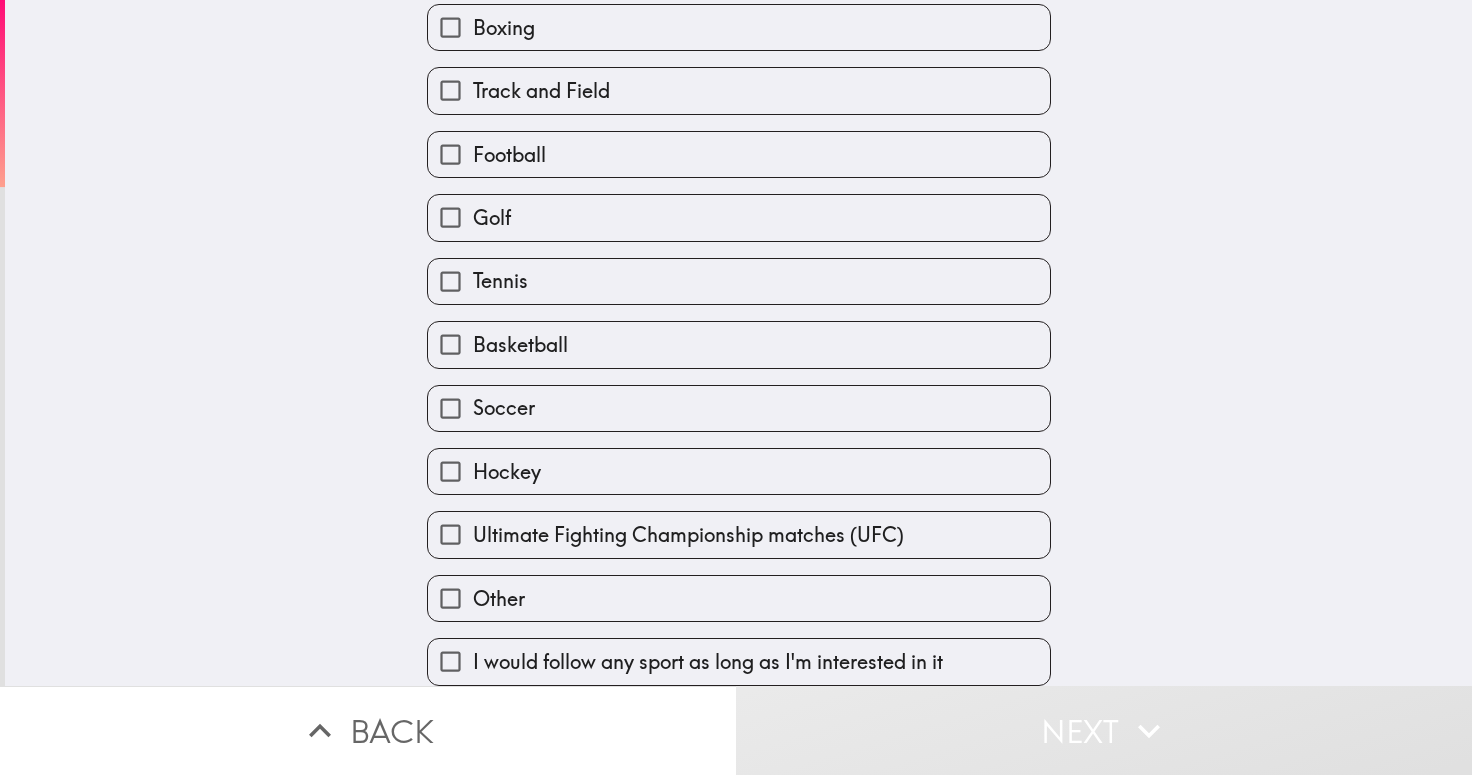 scroll, scrollTop: 225, scrollLeft: 0, axis: vertical 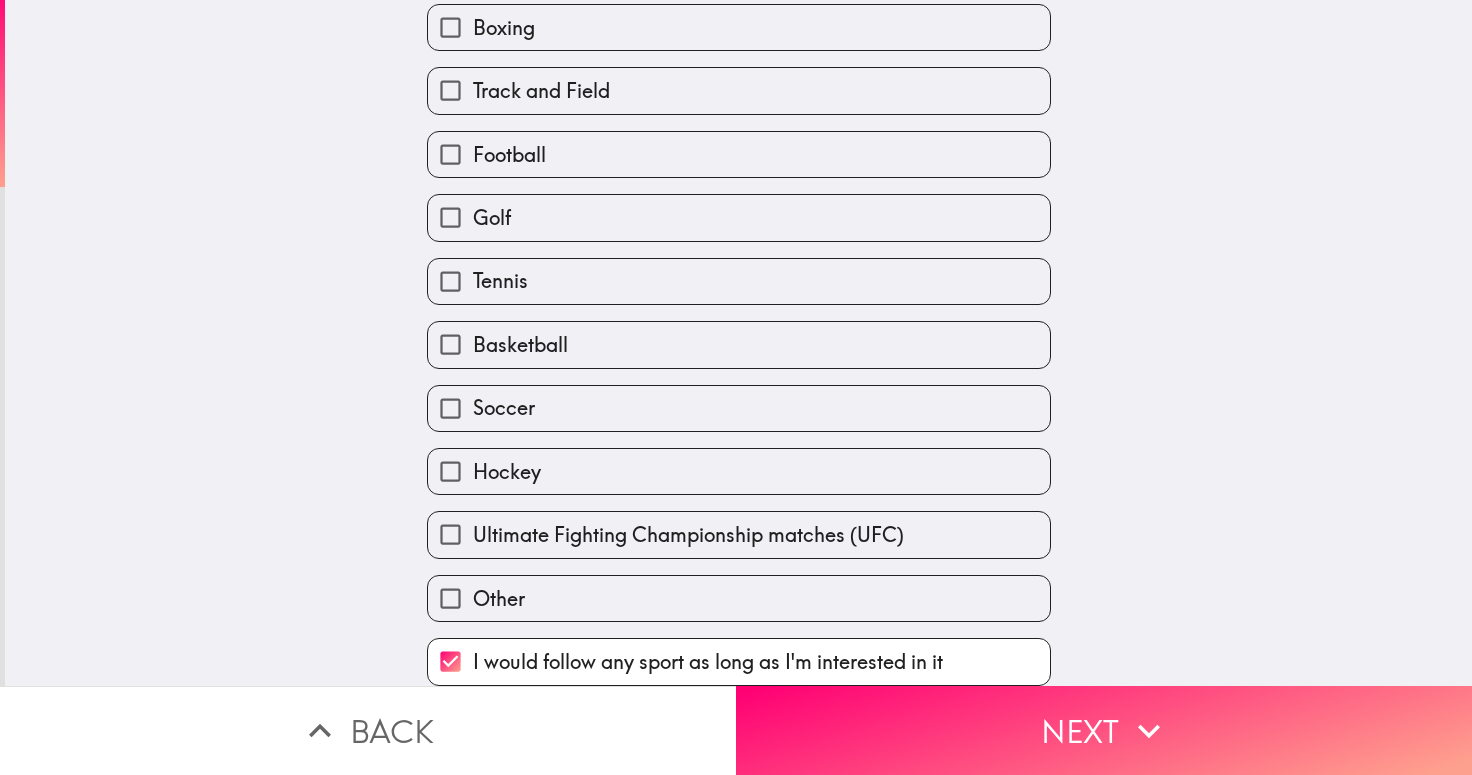 click on "Next" at bounding box center (1104, 730) 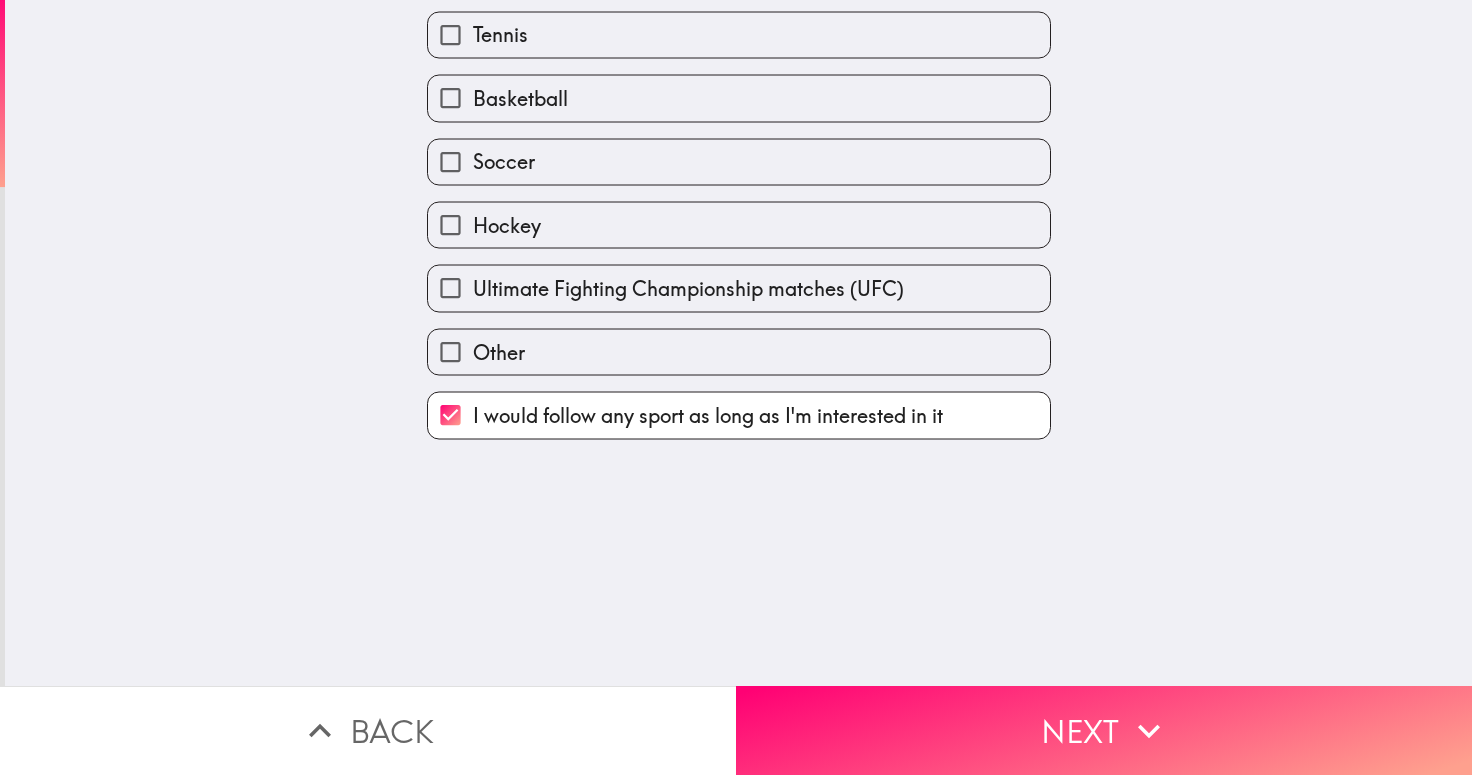 scroll, scrollTop: 0, scrollLeft: 0, axis: both 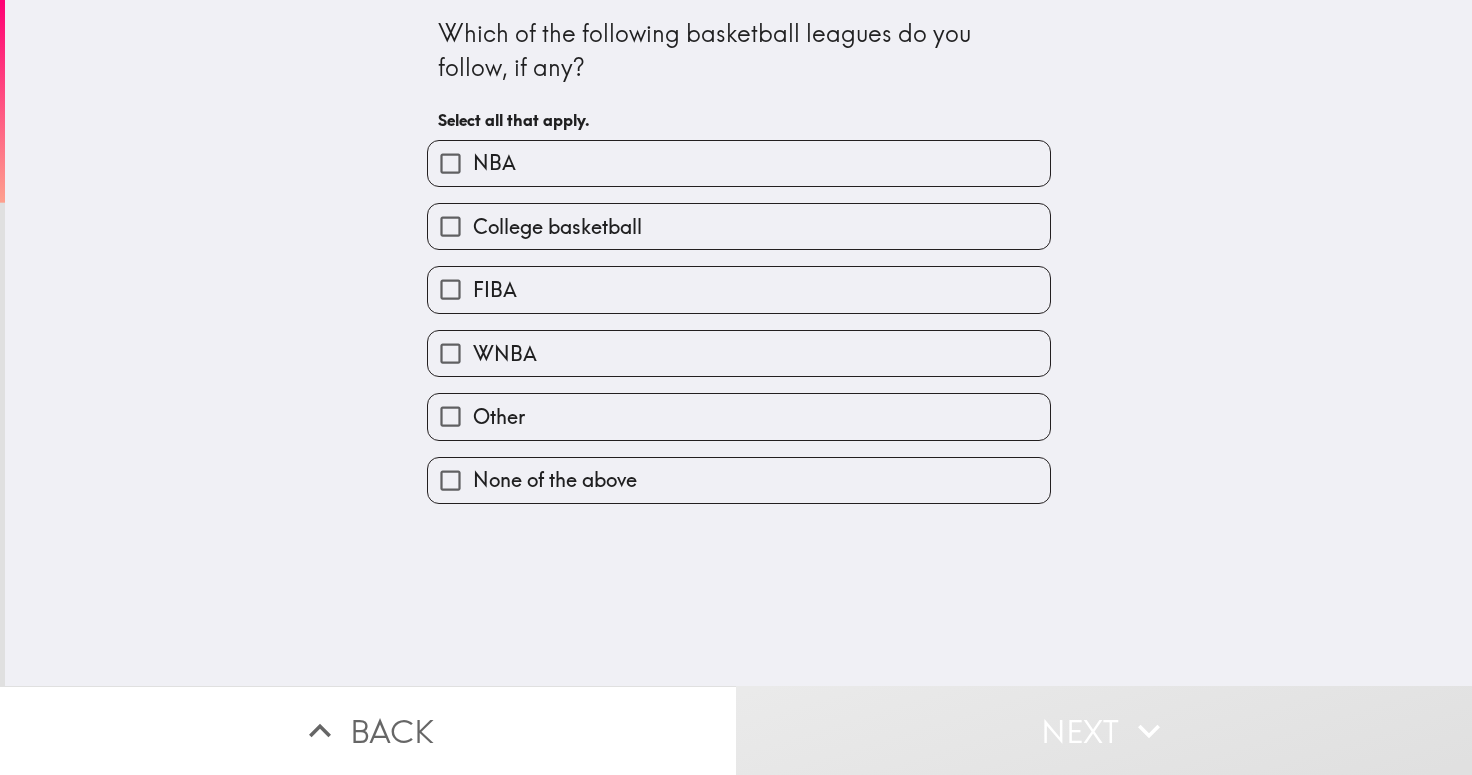 click on "None of the above" at bounding box center (739, 480) 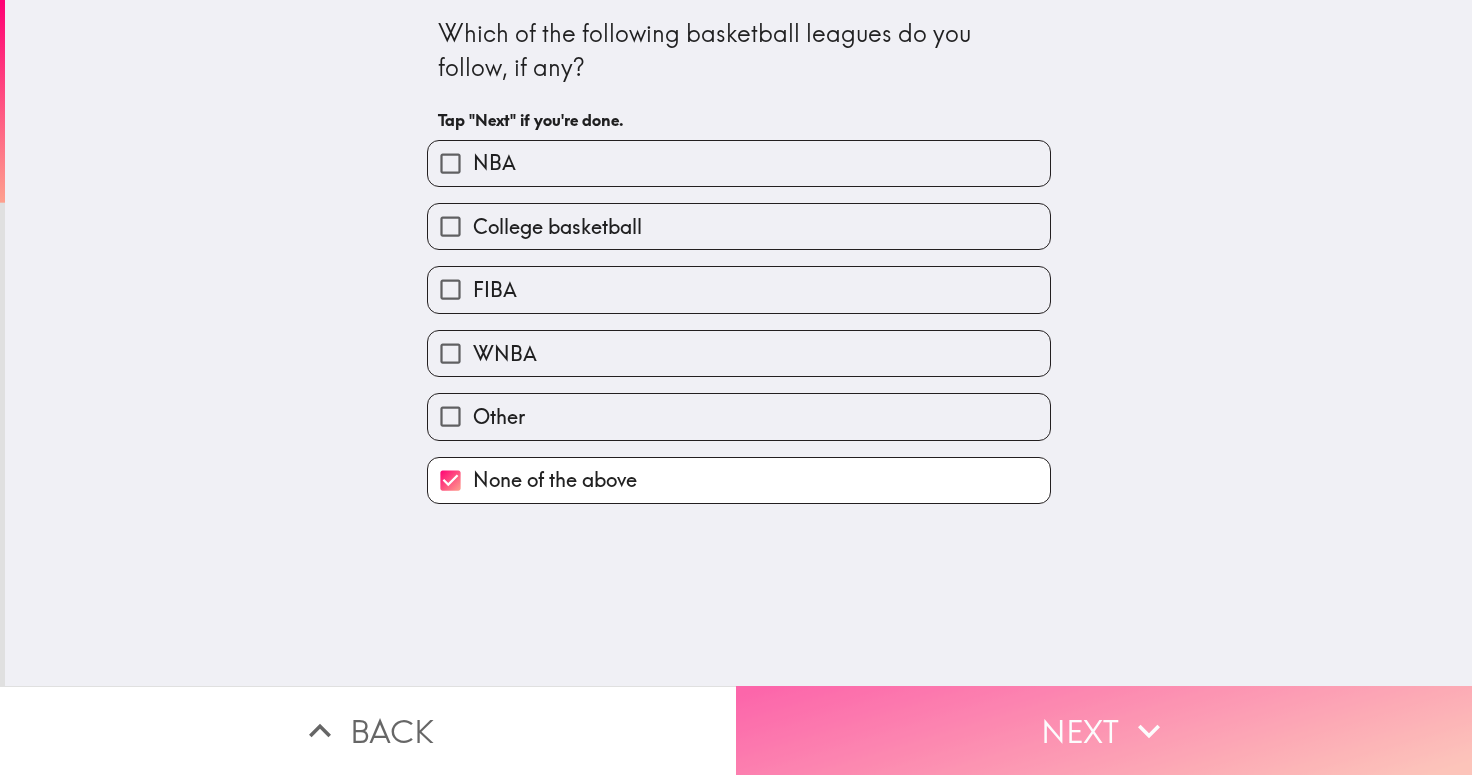 click on "Next" at bounding box center [1104, 730] 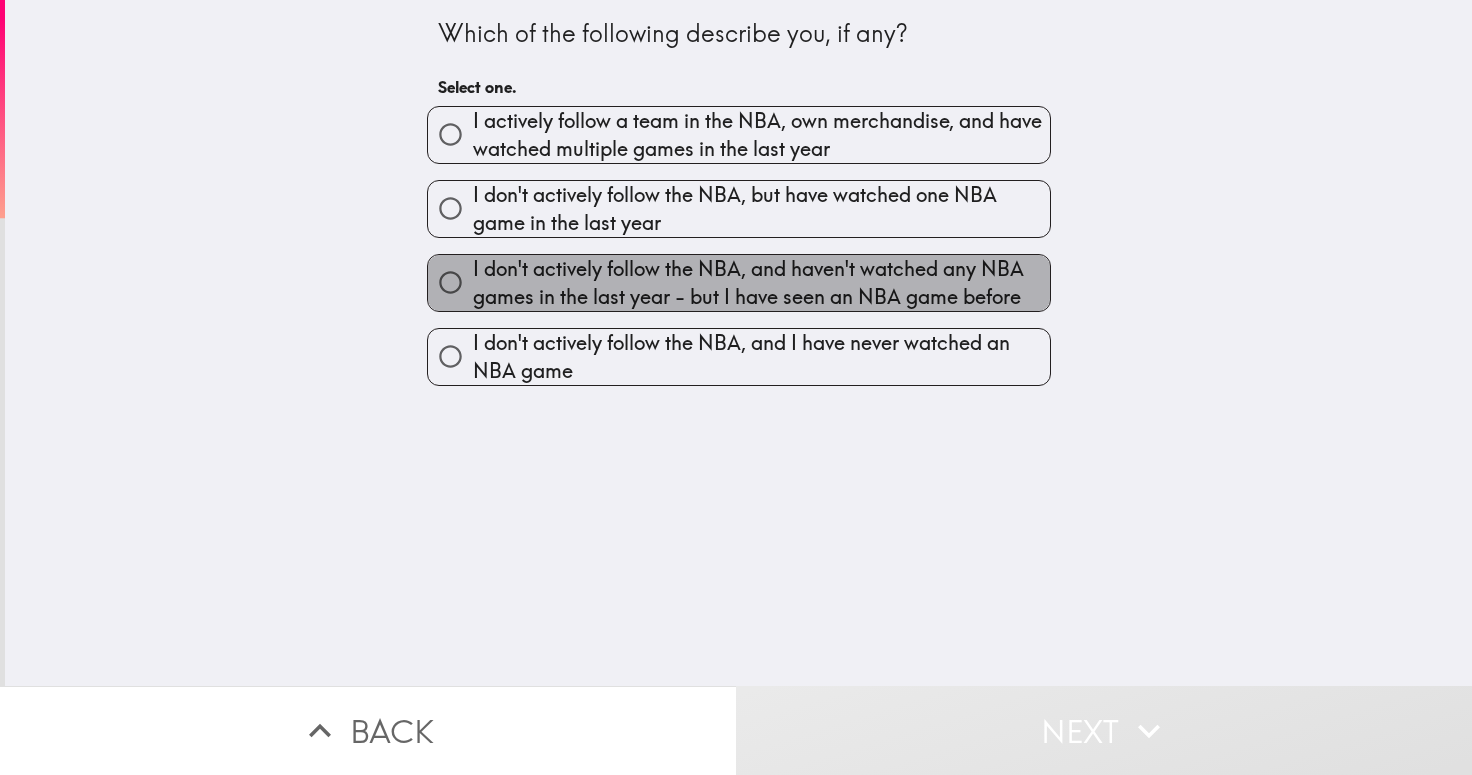 click on "I don't actively follow the NBA, and haven't watched any NBA games in the last year - but I have seen an NBA game before" at bounding box center (761, 283) 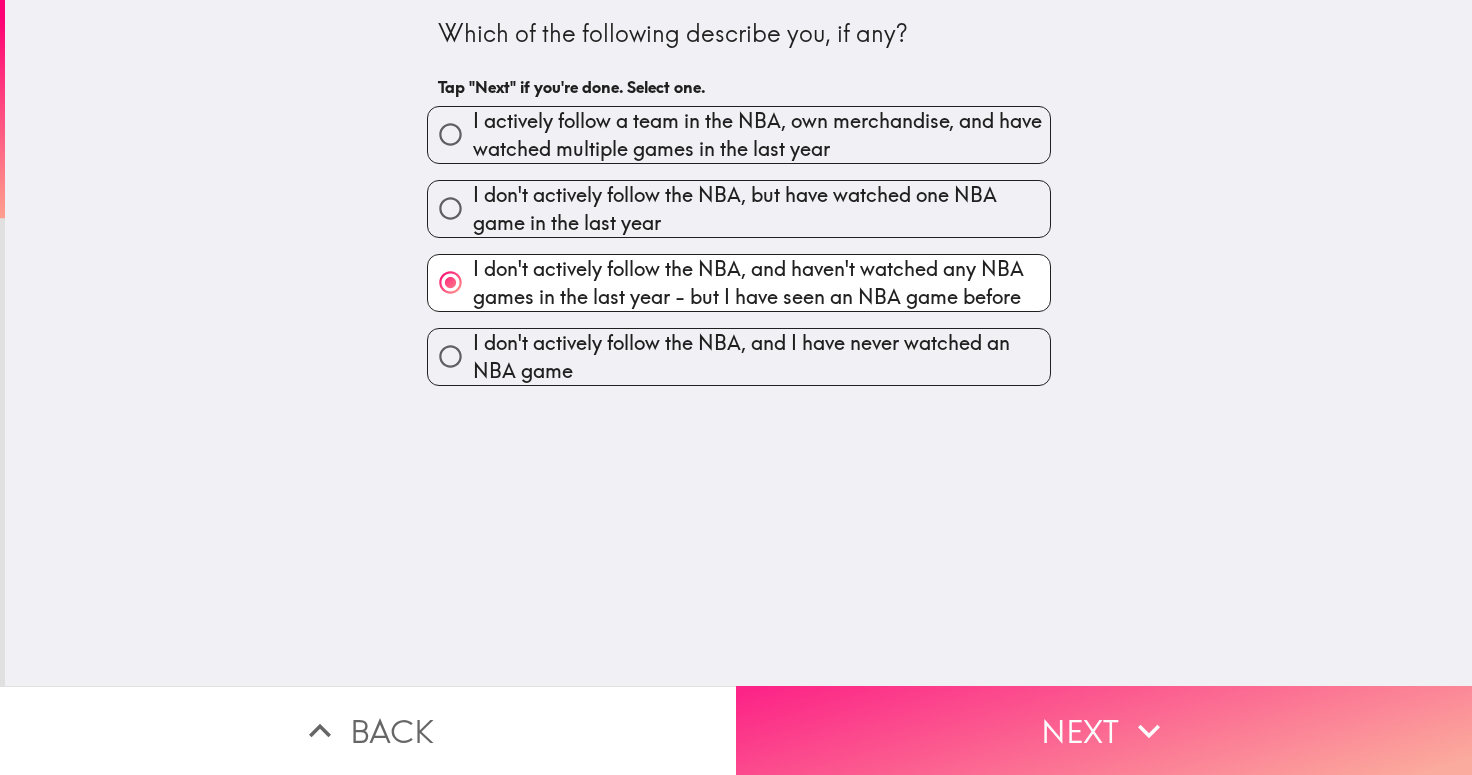 click on "Next" at bounding box center [1104, 730] 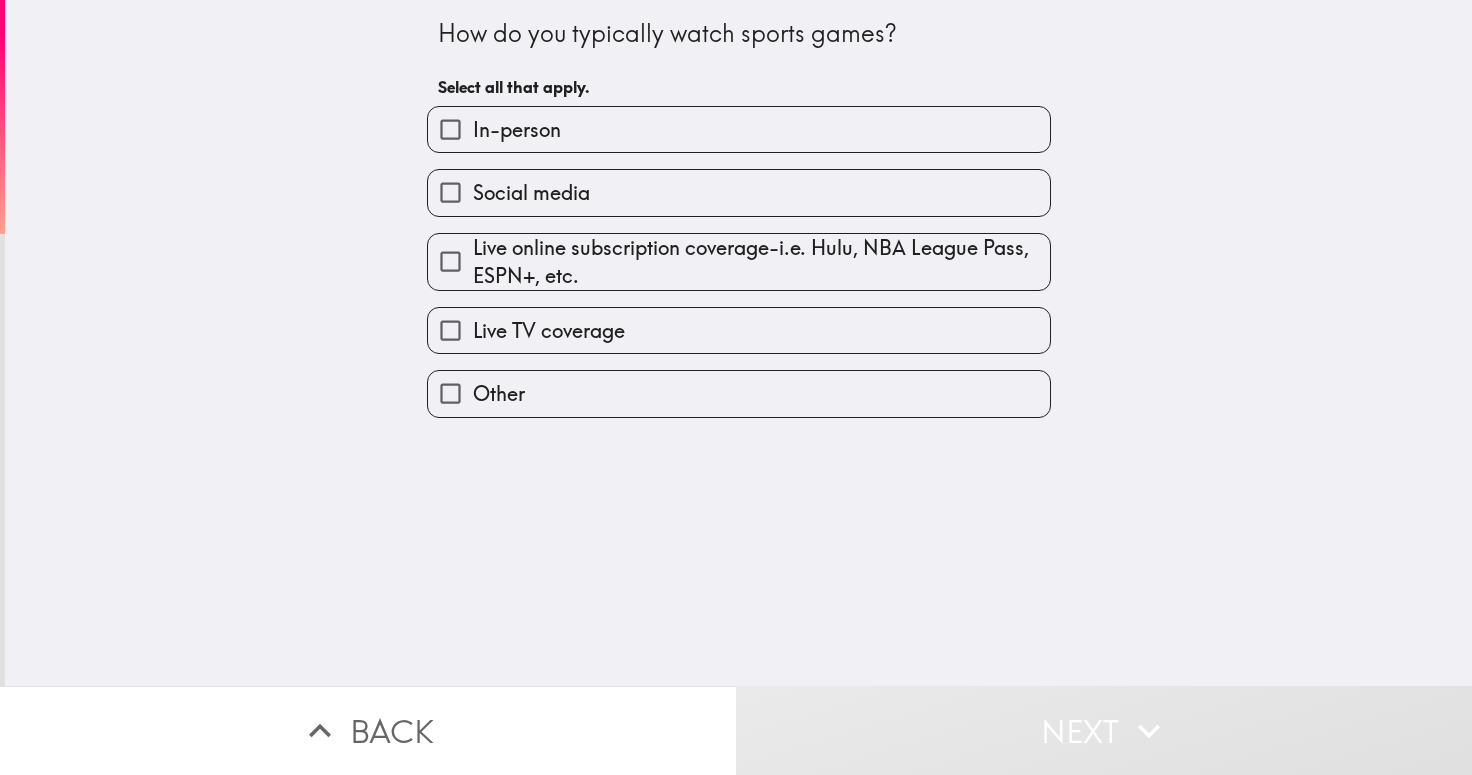 click on "In-person" at bounding box center (739, 129) 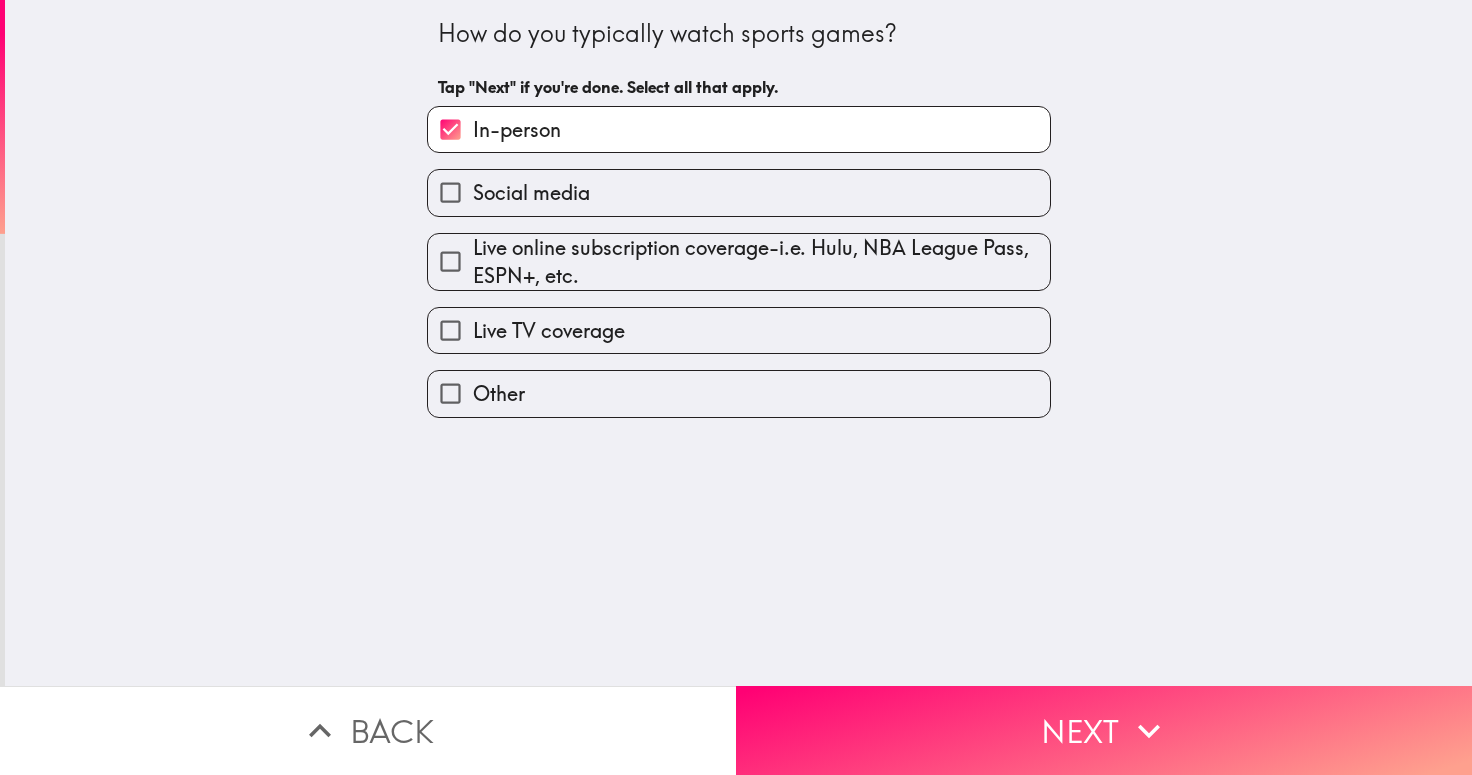 click on "Social media" at bounding box center [531, 193] 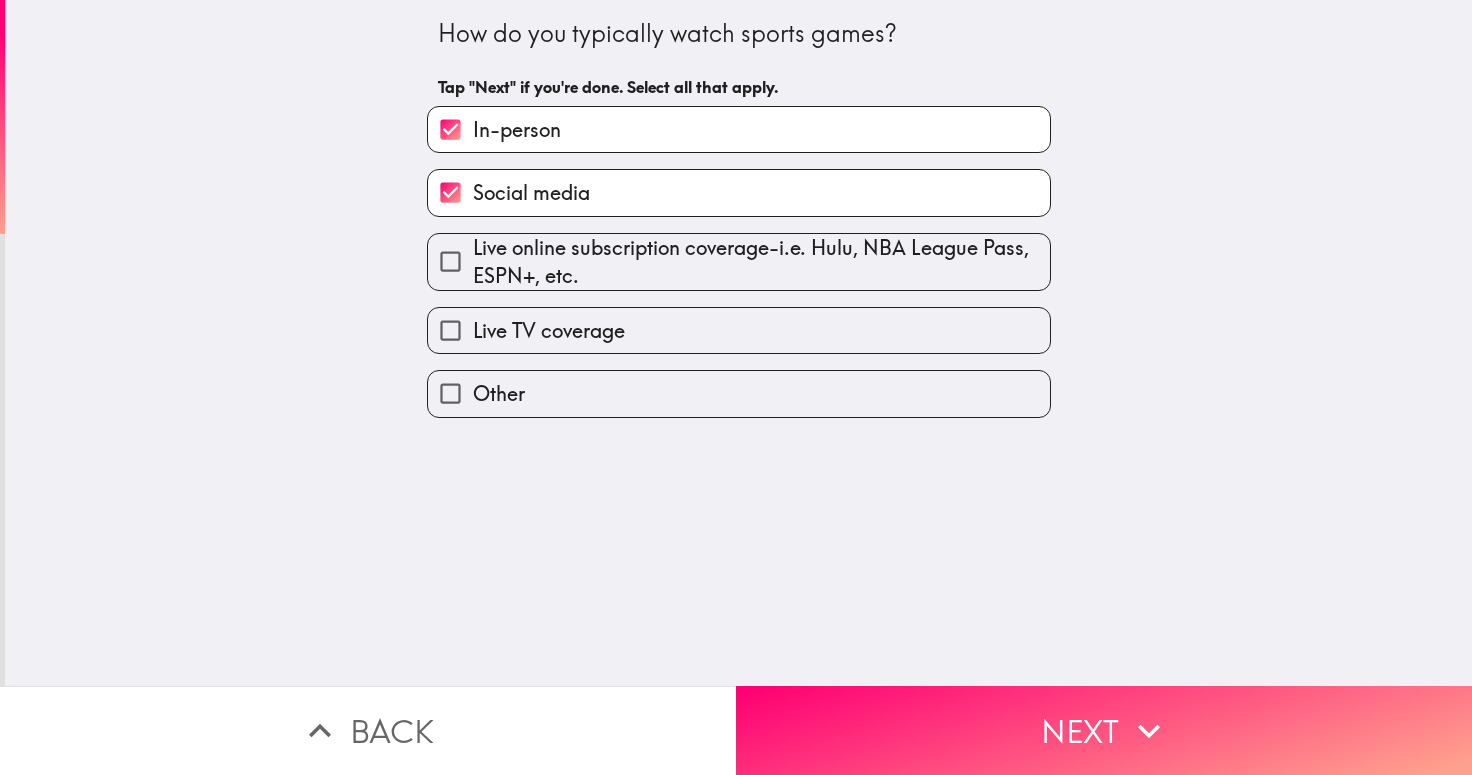 click on "Live online subscription coverage-i.e. Hulu, NBA League Pass, ESPN+, etc." at bounding box center [761, 262] 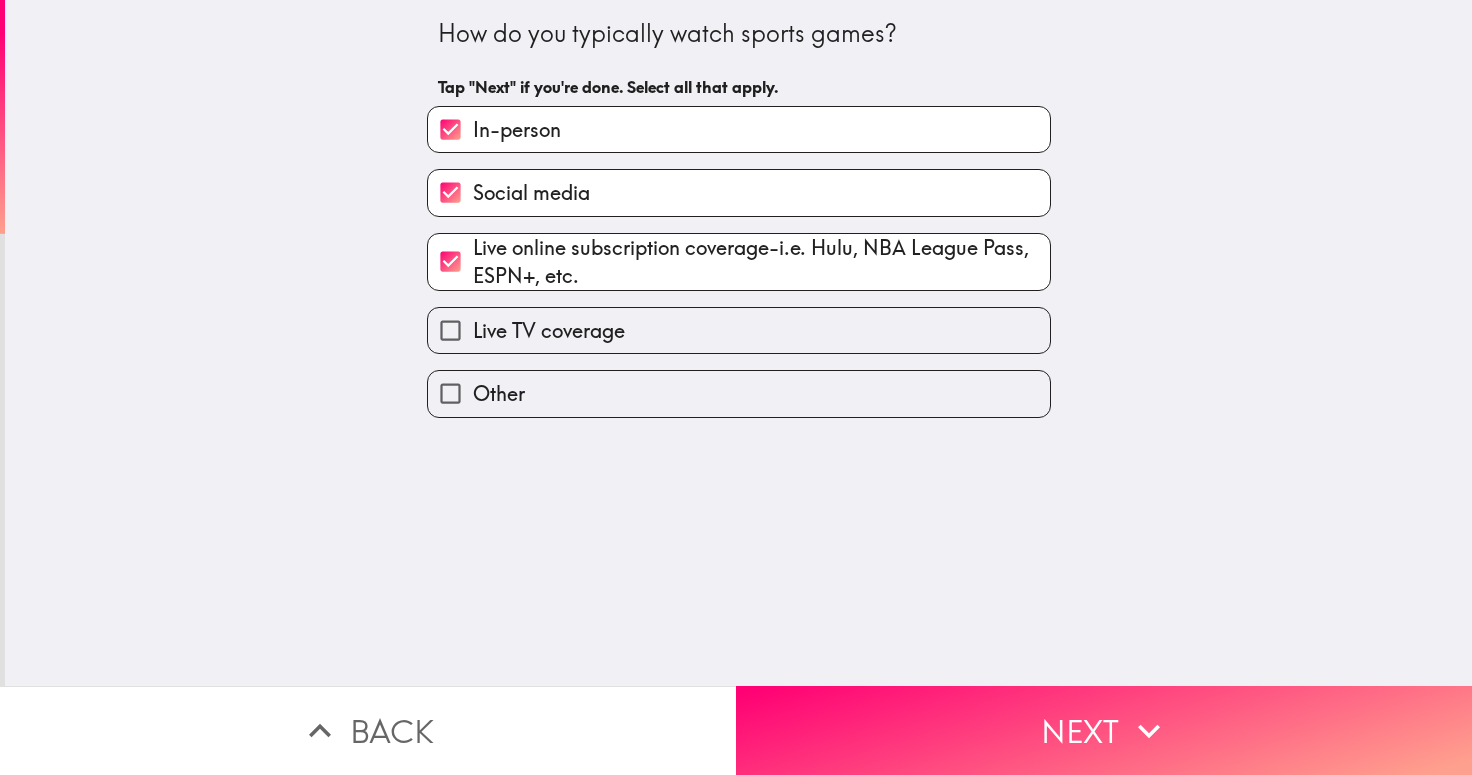 click on "Live TV coverage" at bounding box center [549, 331] 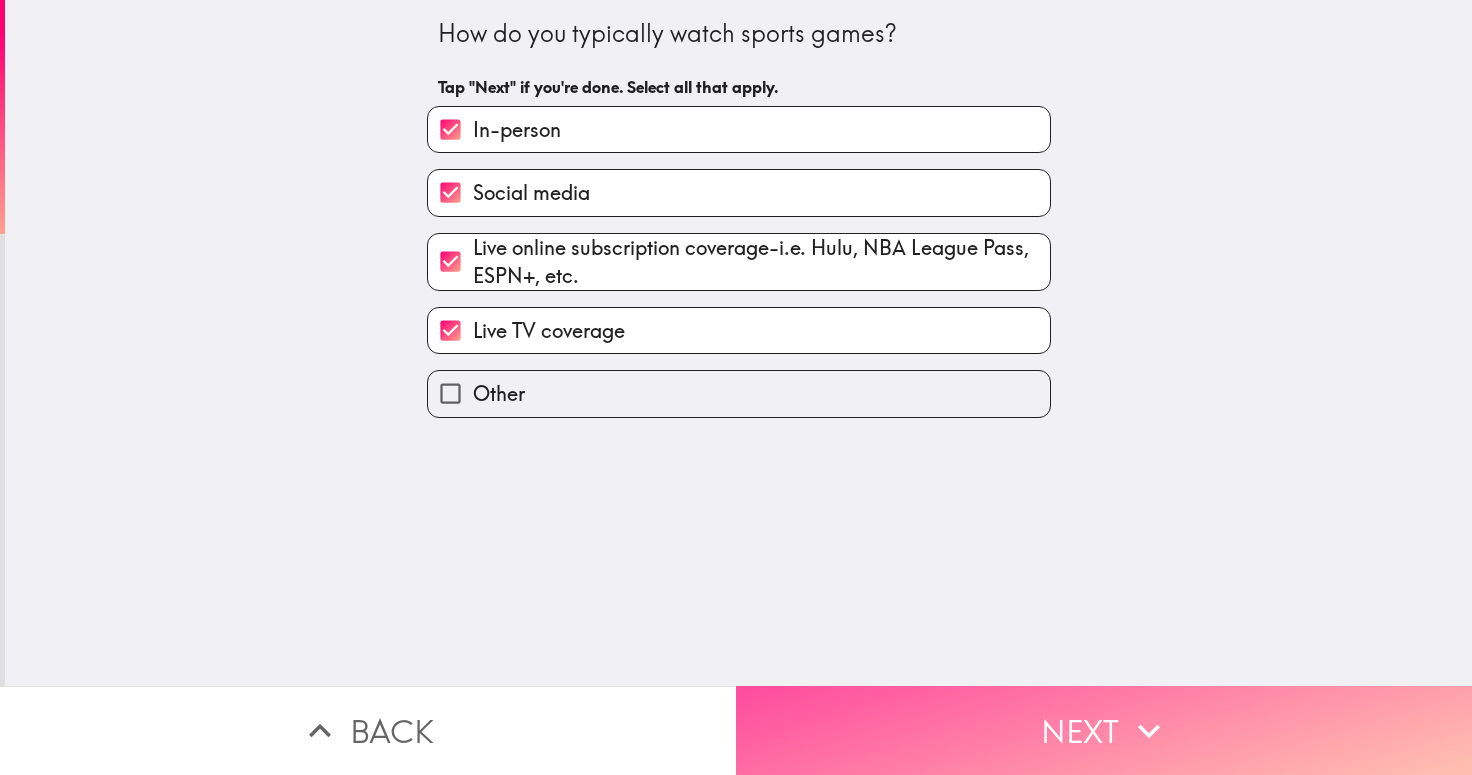 click on "Next" at bounding box center (1104, 730) 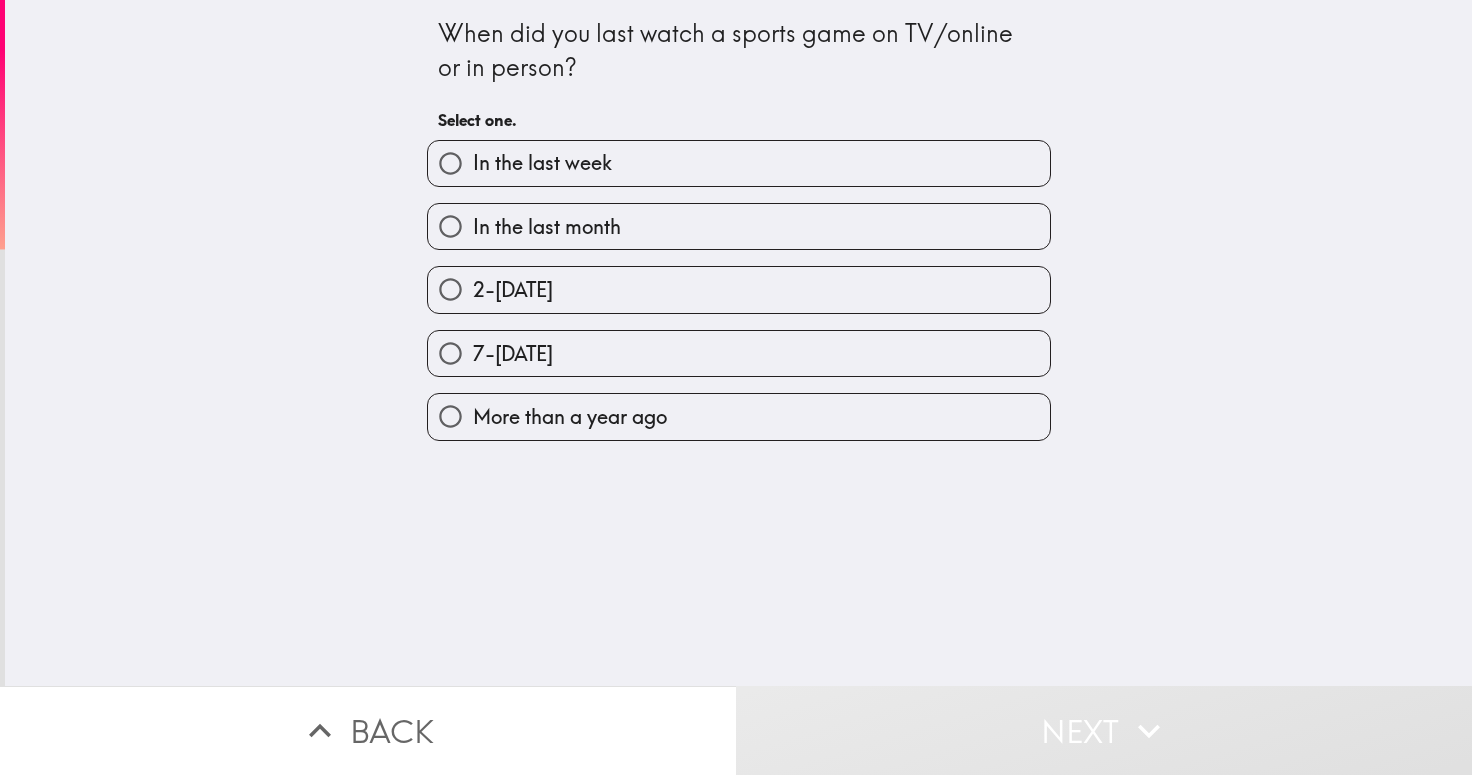 click on "In the last week" at bounding box center [739, 163] 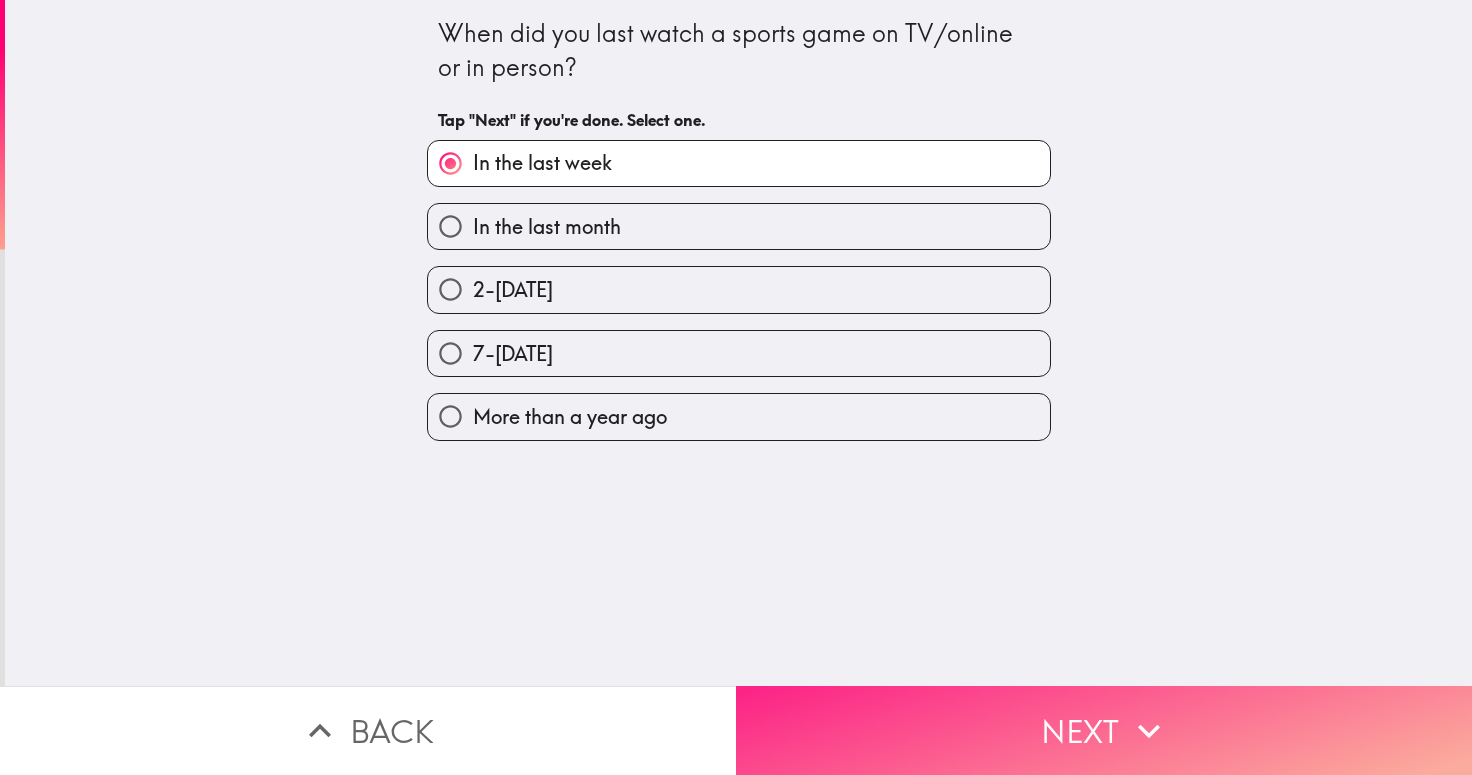 click on "Next" at bounding box center (1104, 730) 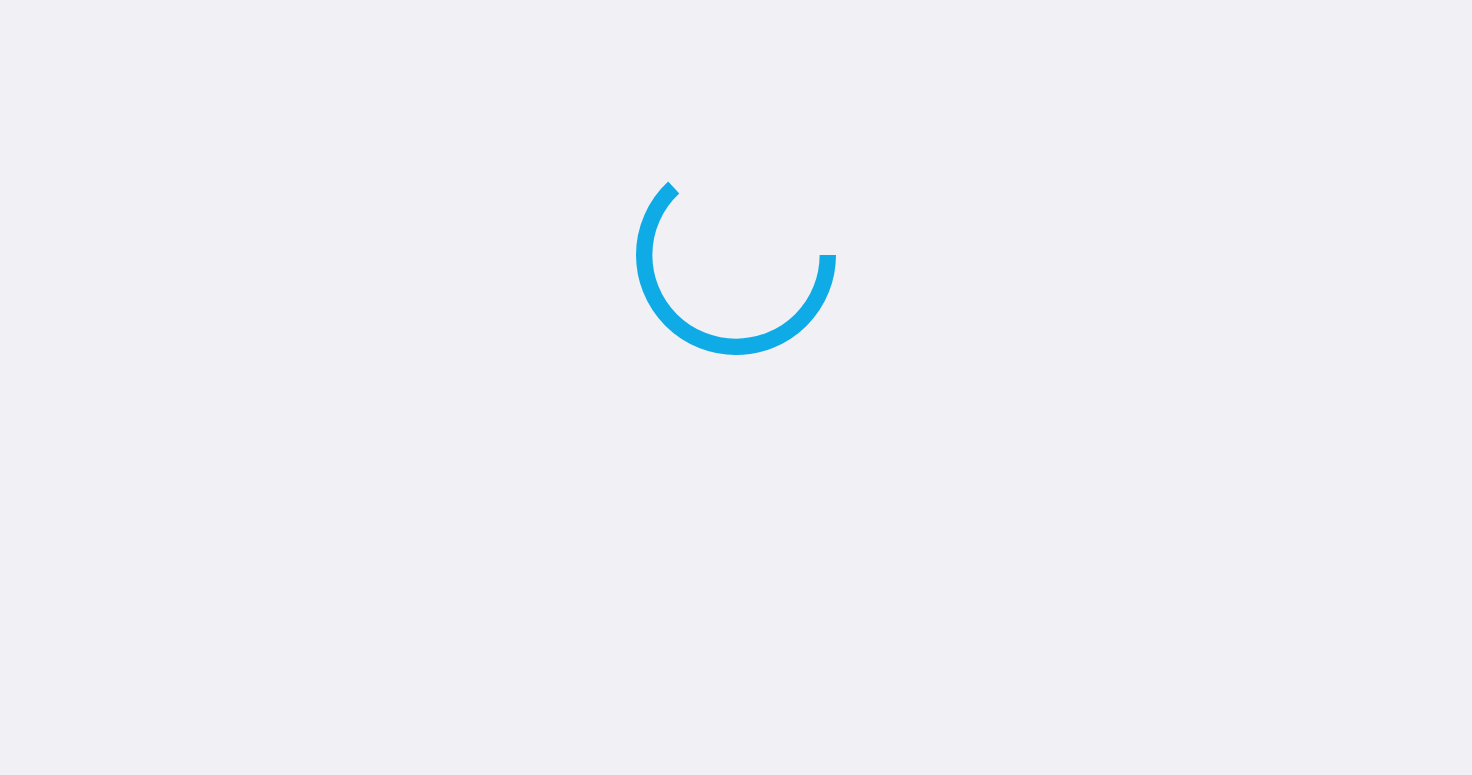 scroll, scrollTop: 0, scrollLeft: 0, axis: both 